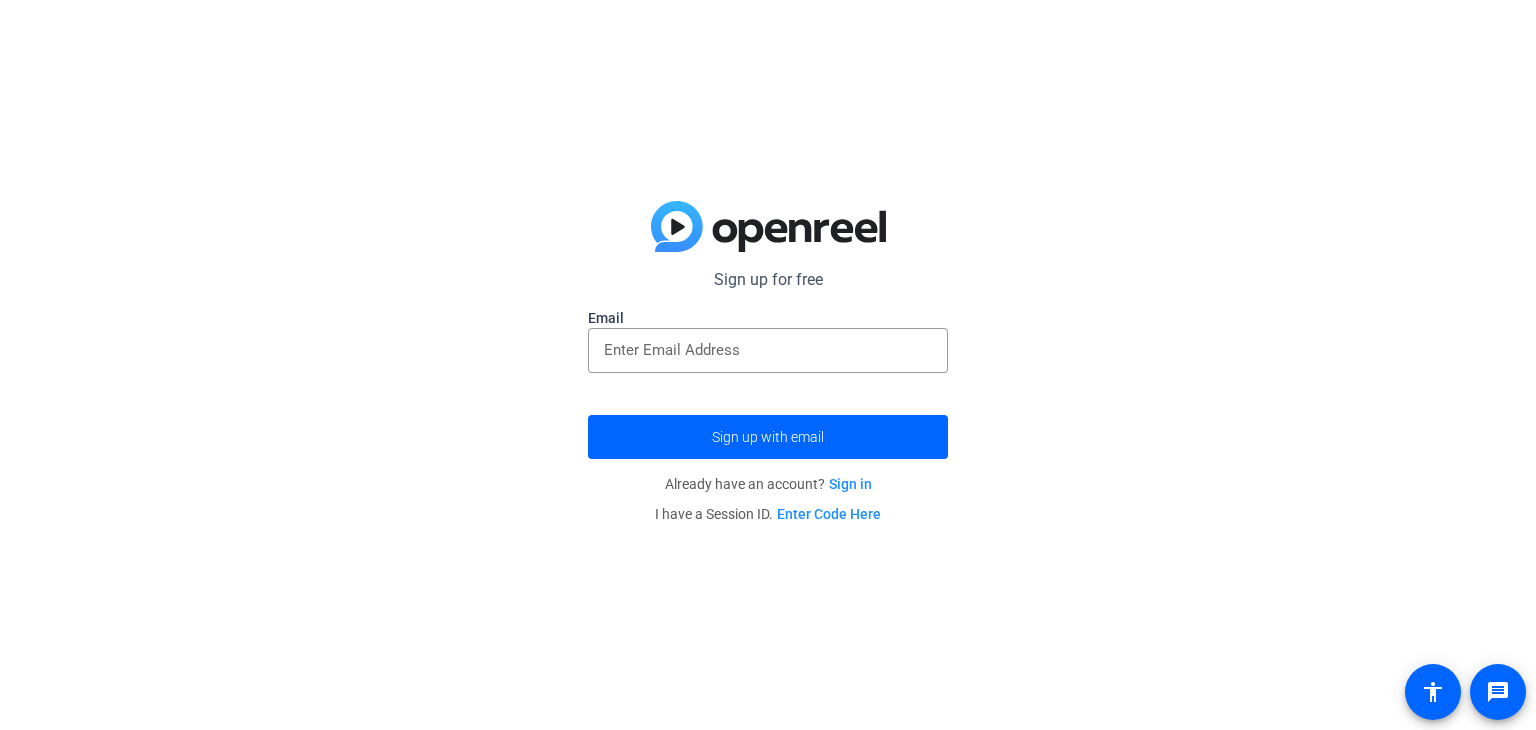 scroll, scrollTop: 0, scrollLeft: 0, axis: both 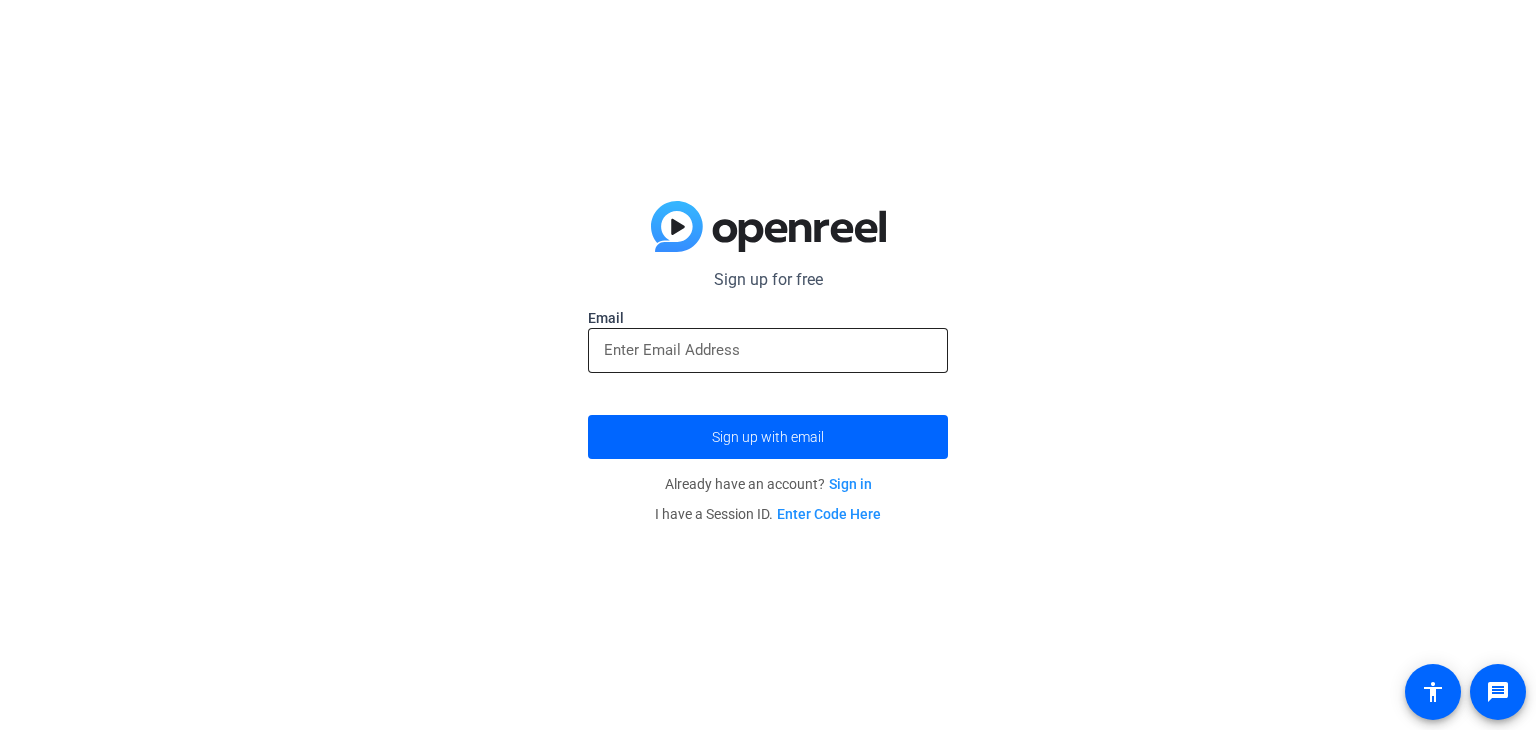 click 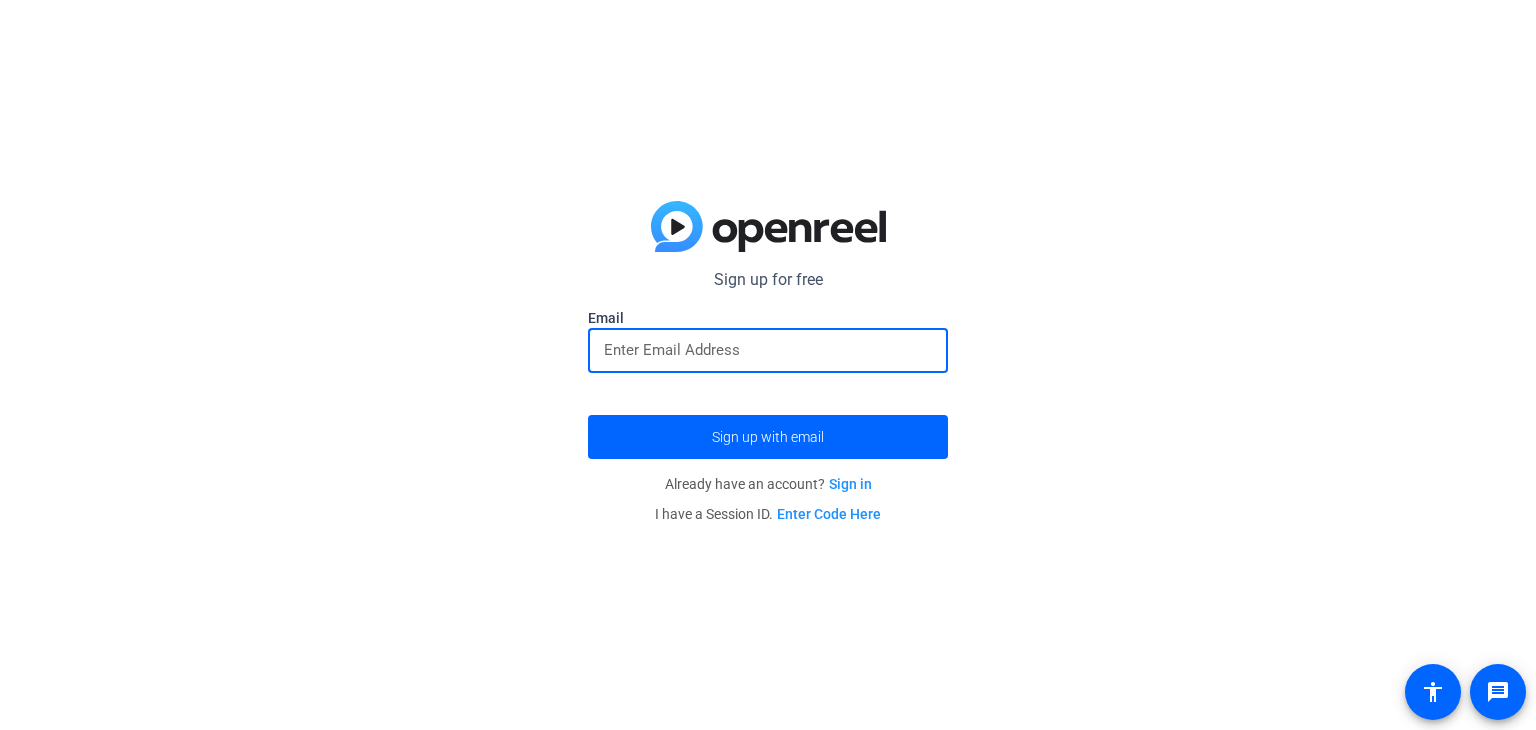 click at bounding box center (768, 350) 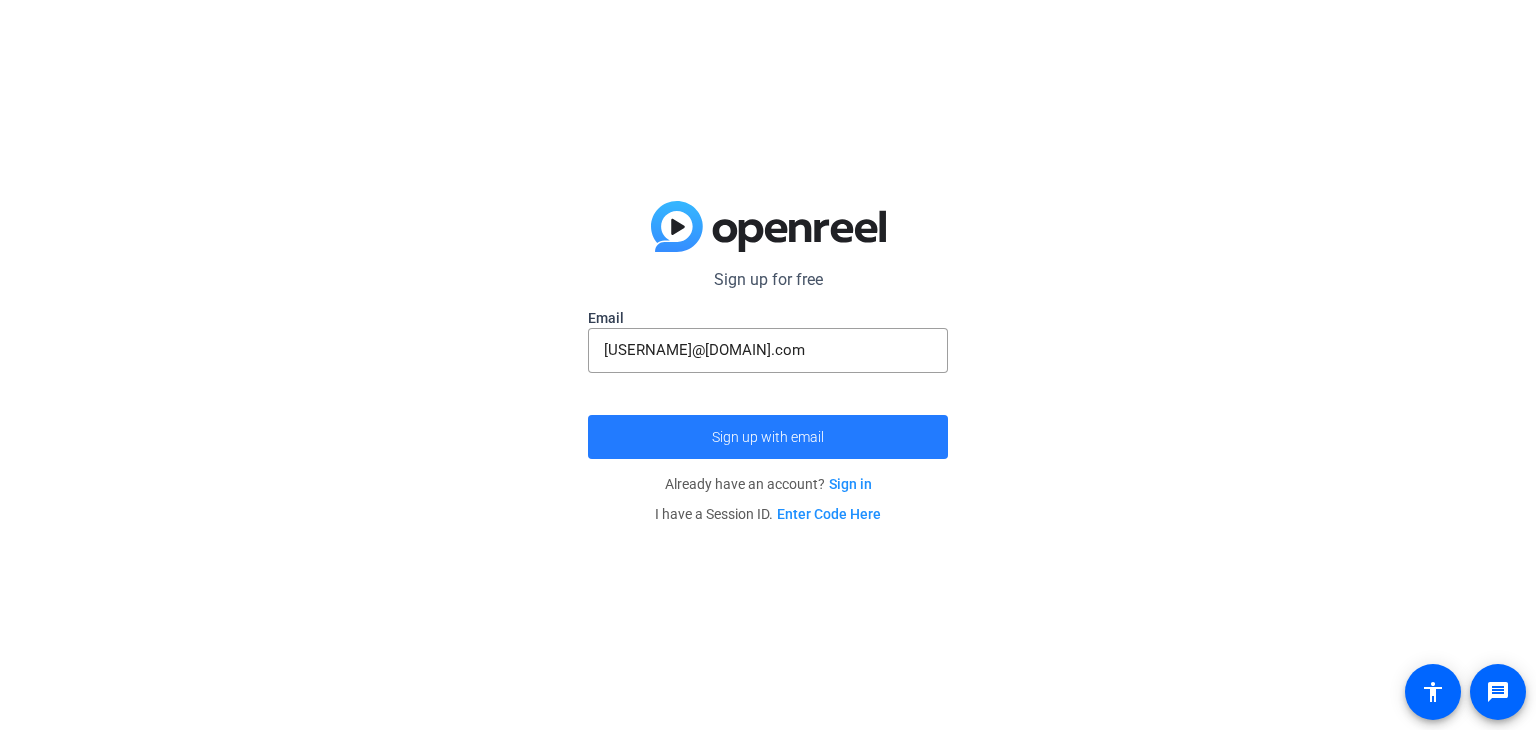click on "Sign up with email" 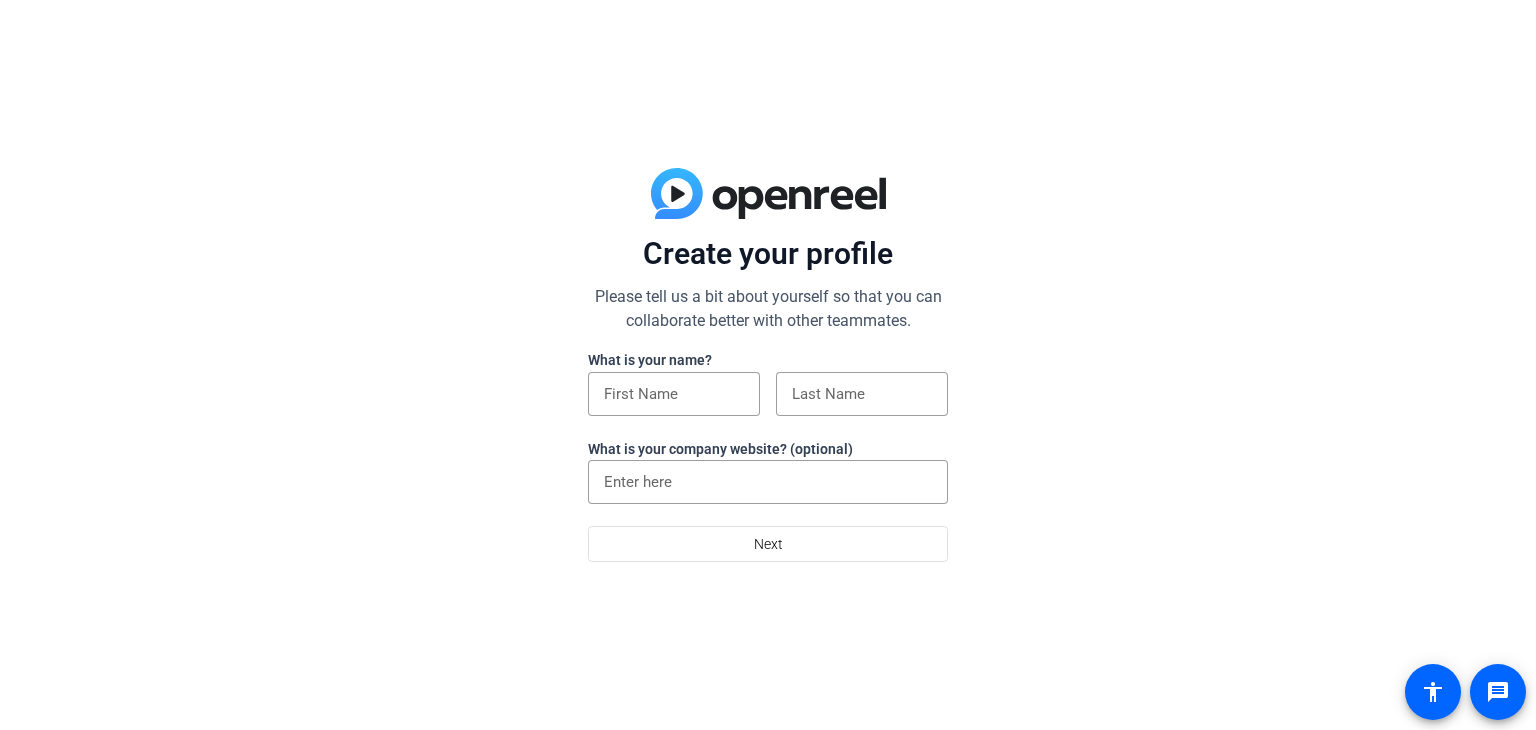 scroll, scrollTop: 0, scrollLeft: 0, axis: both 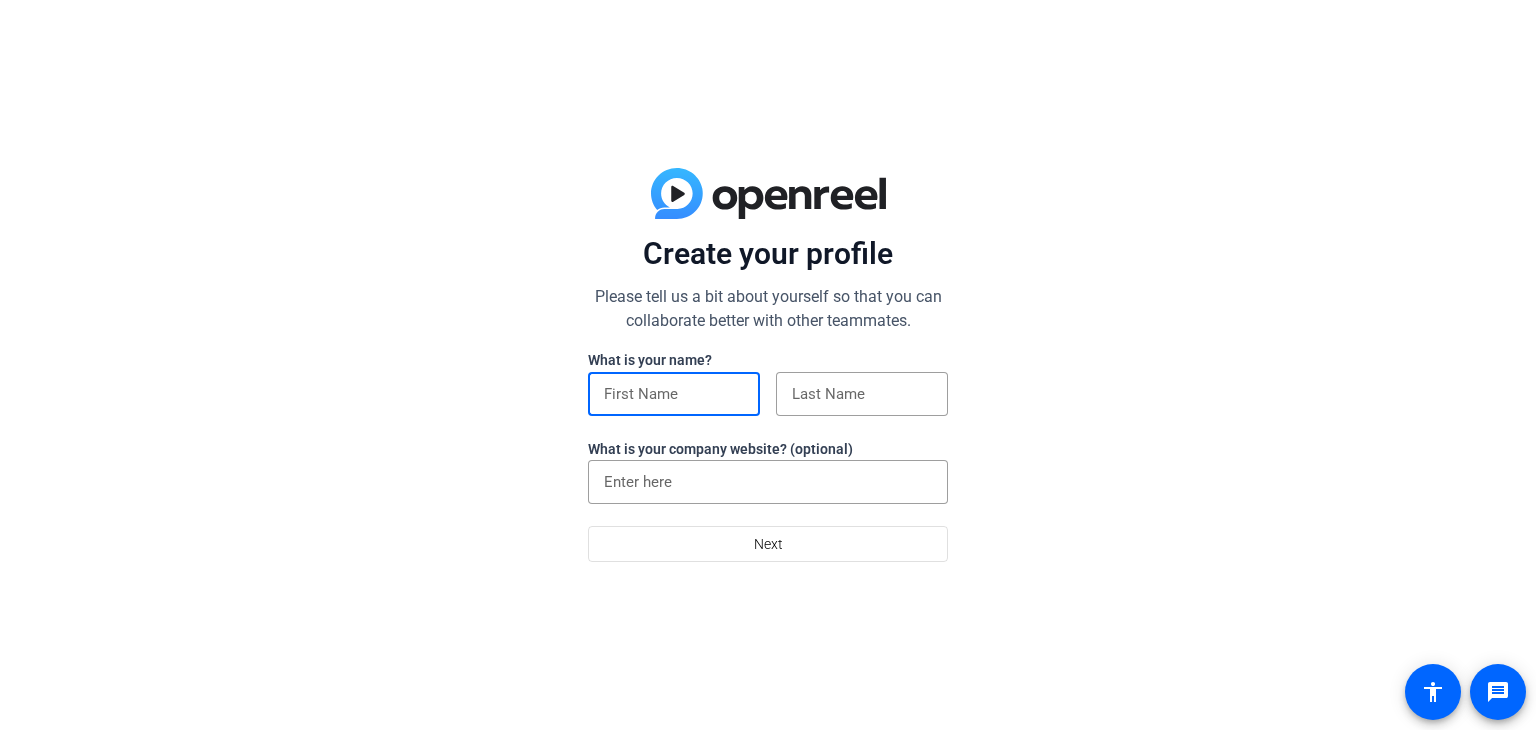 click at bounding box center [674, 394] 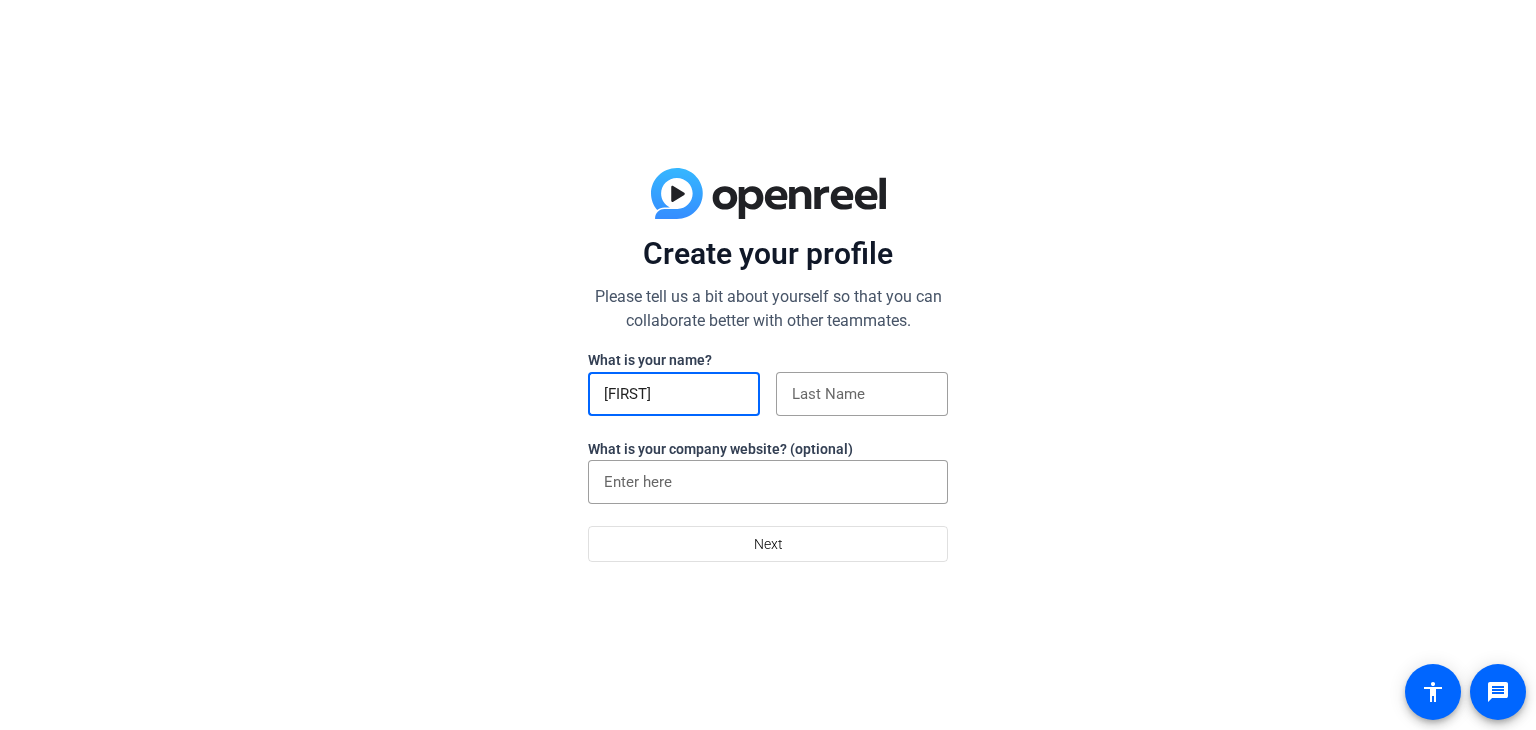 type on "Narvaez" 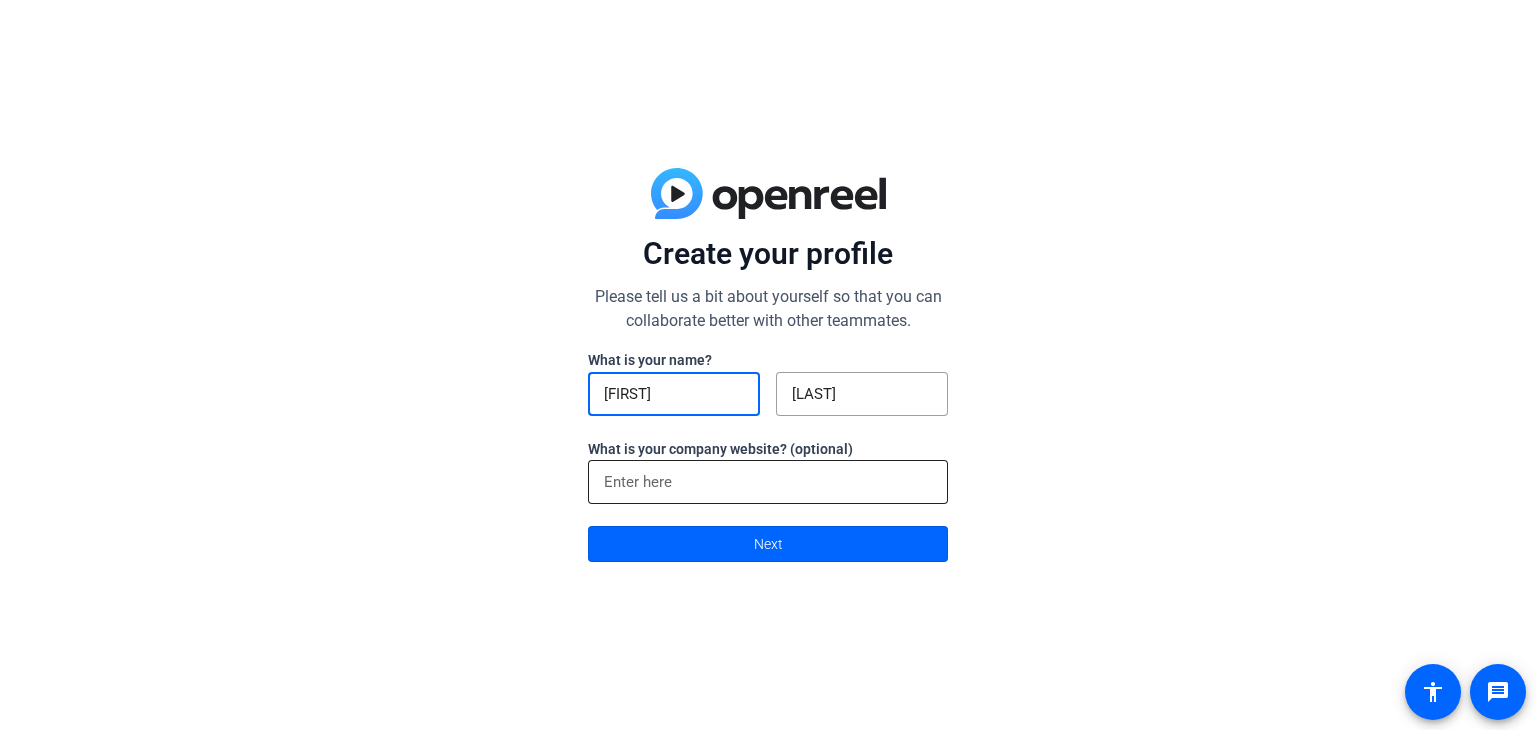 click at bounding box center [768, 482] 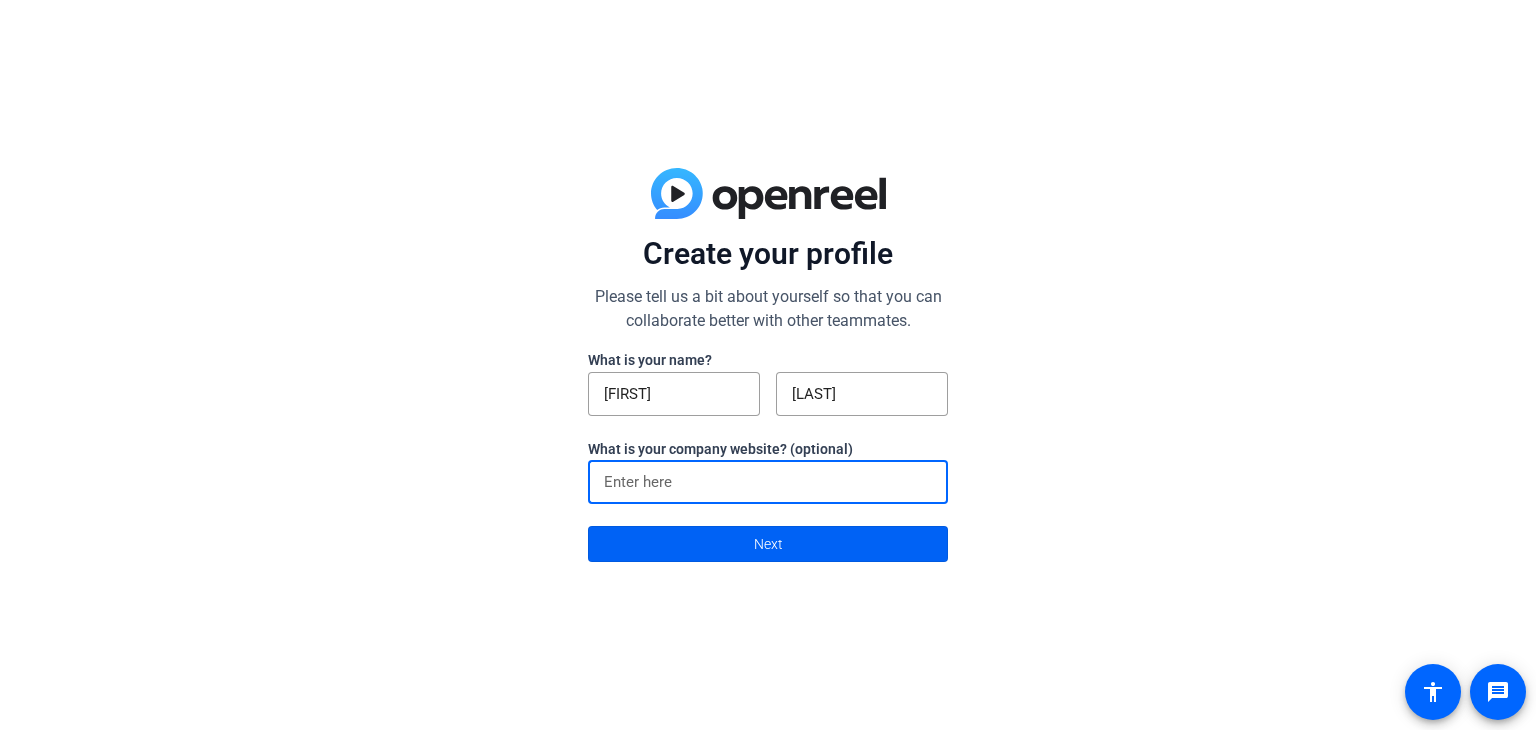 click 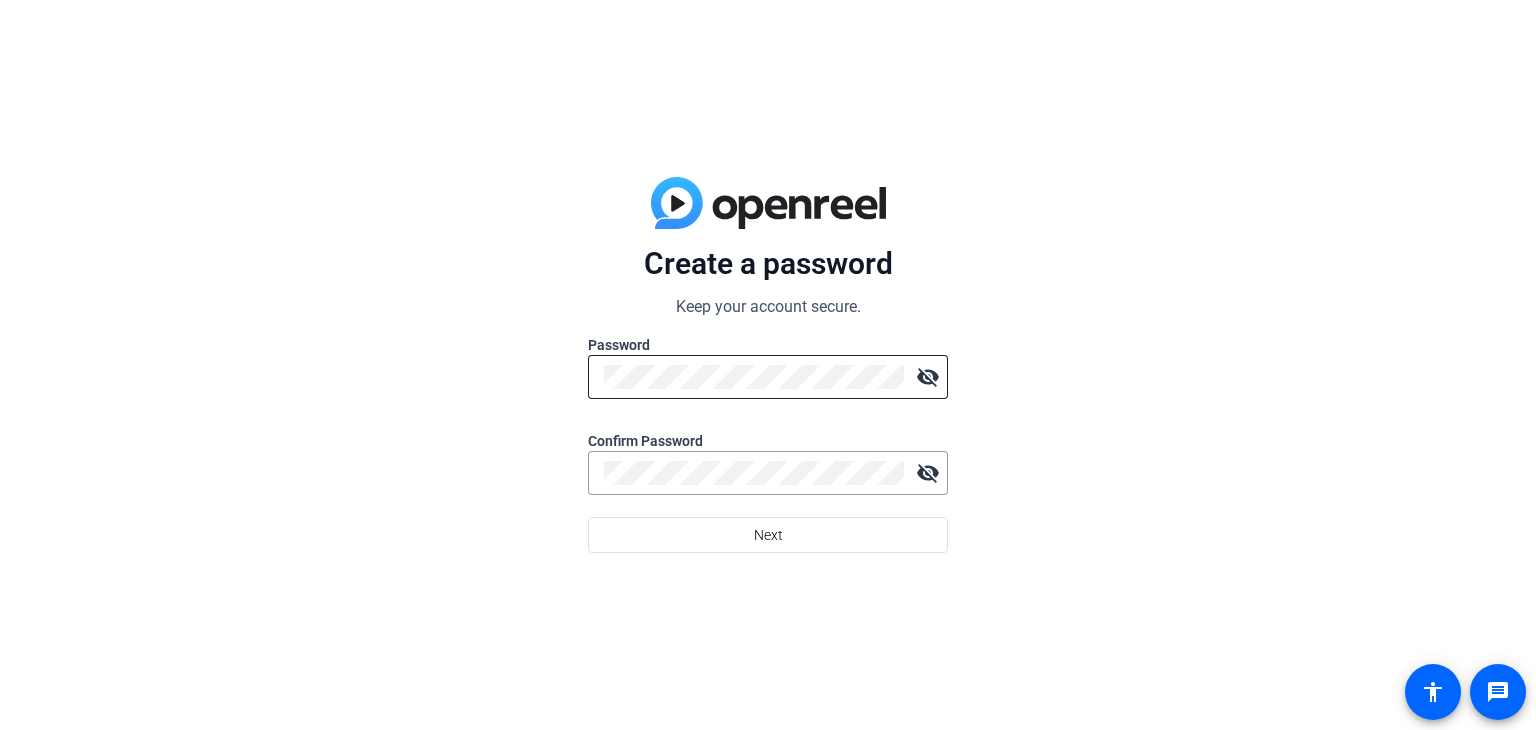 click 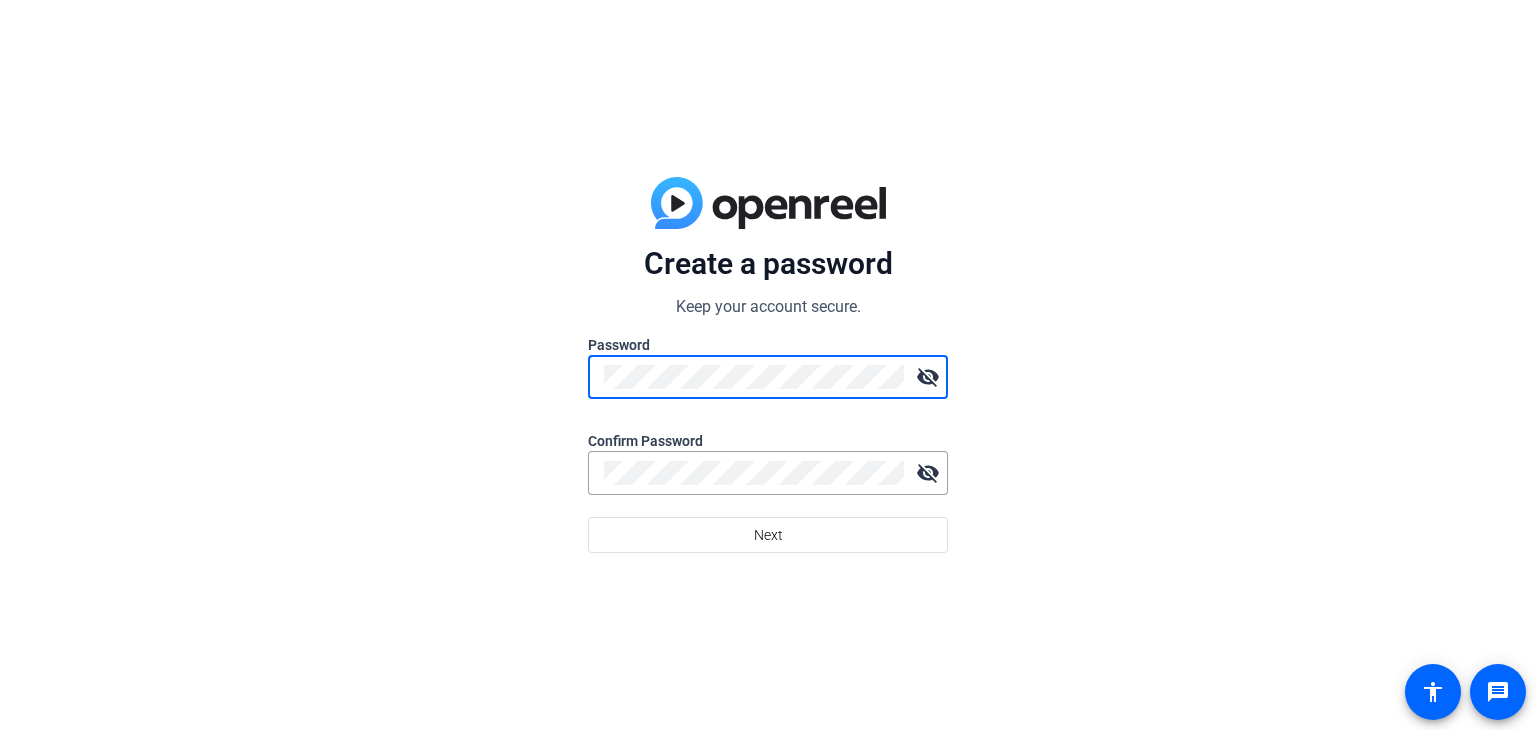 click on "visibility_off" 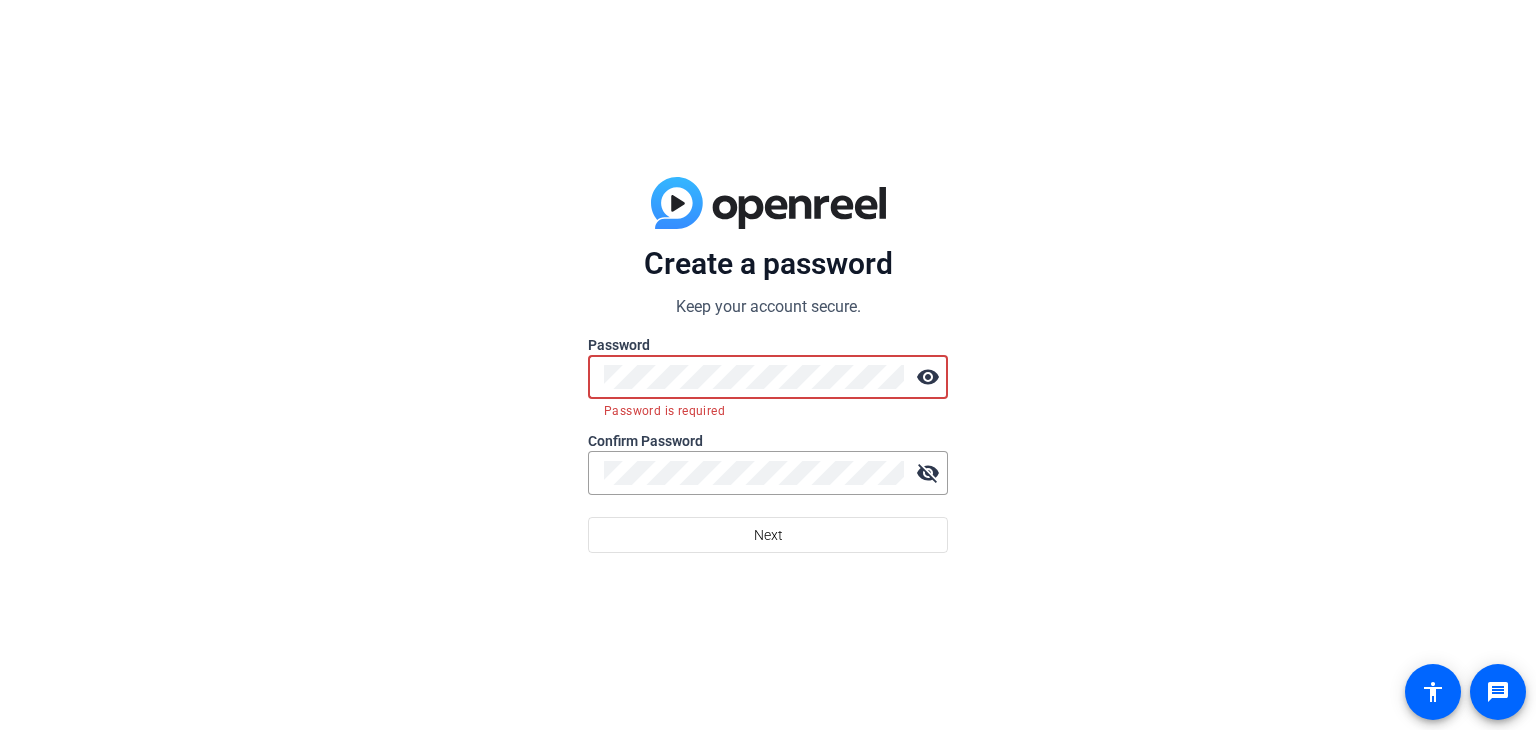 click 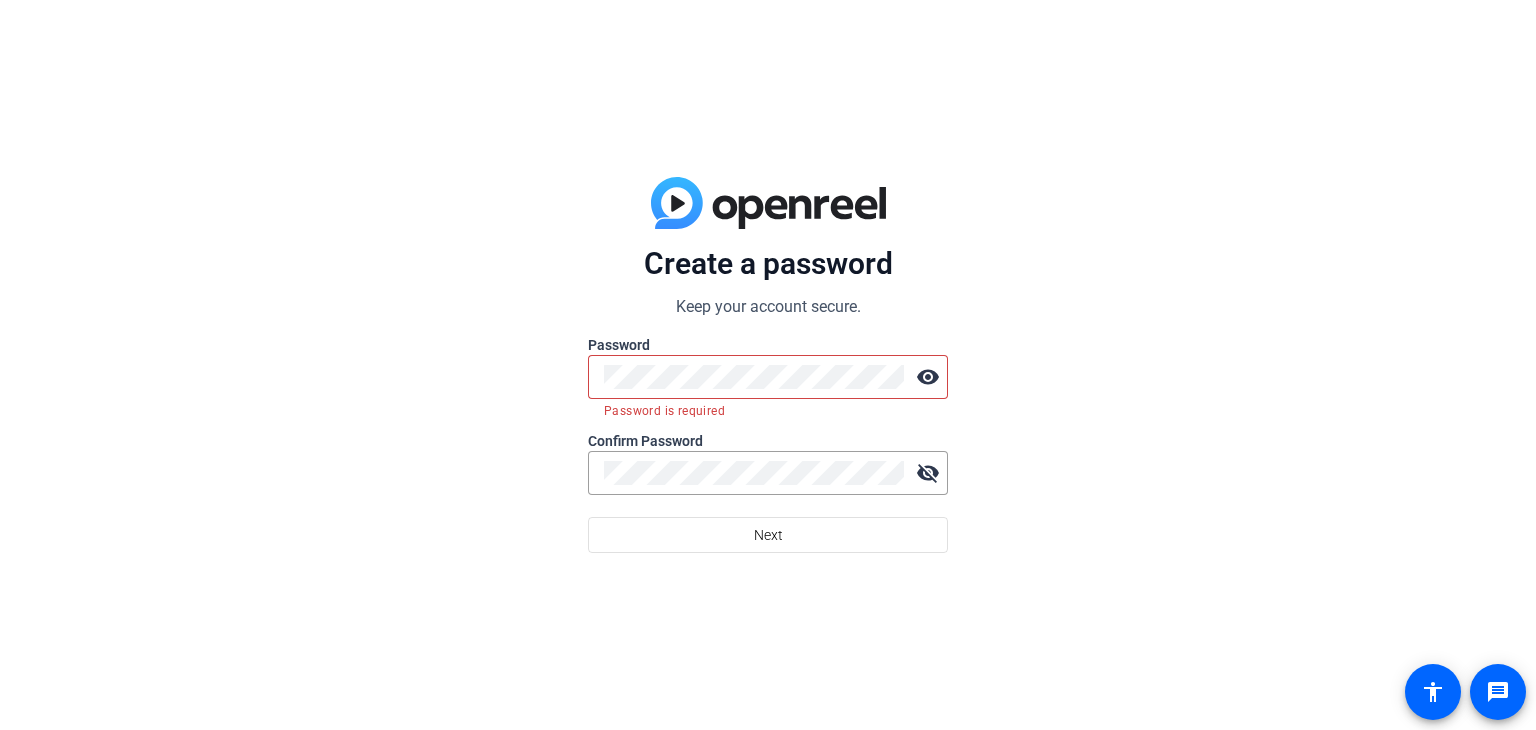 click 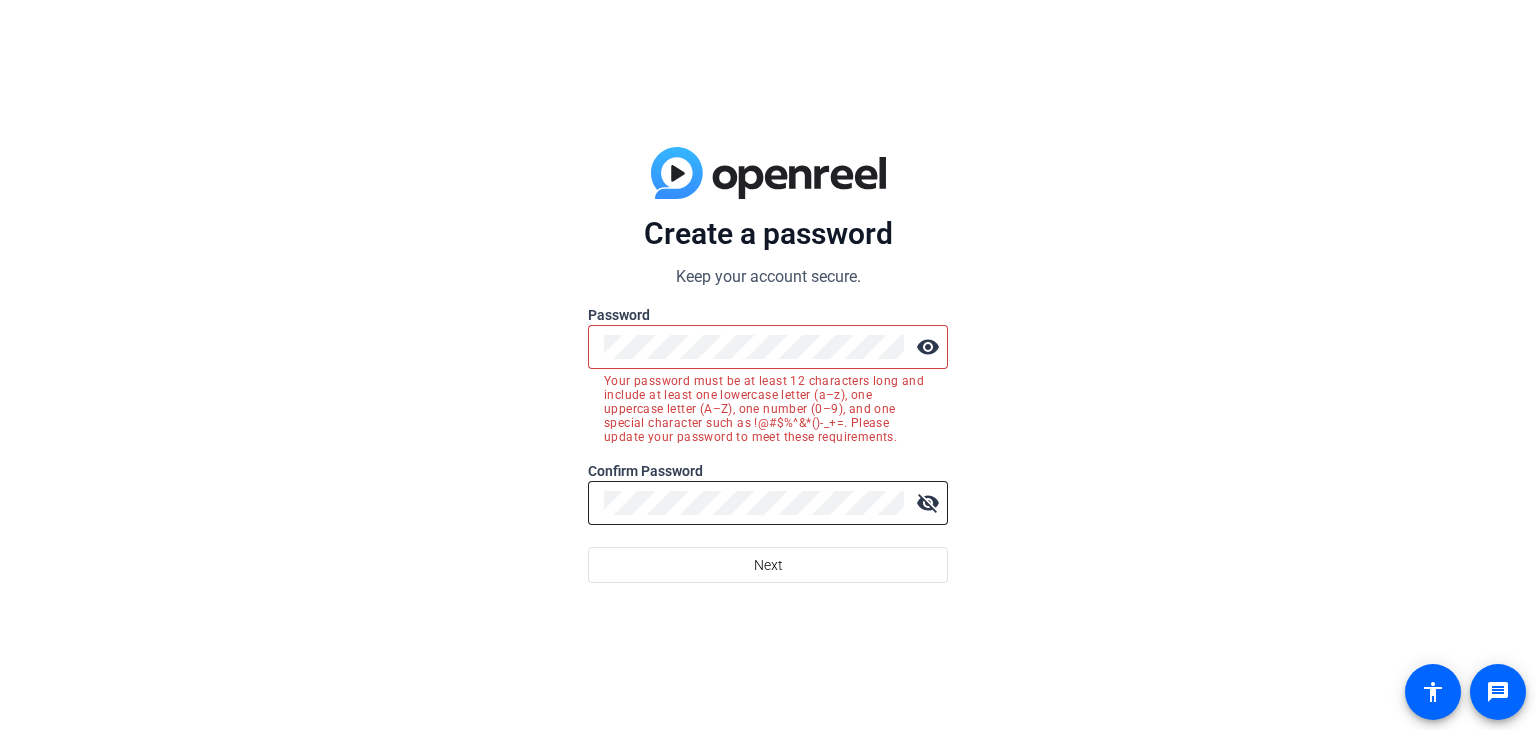 click on "visibility_off" 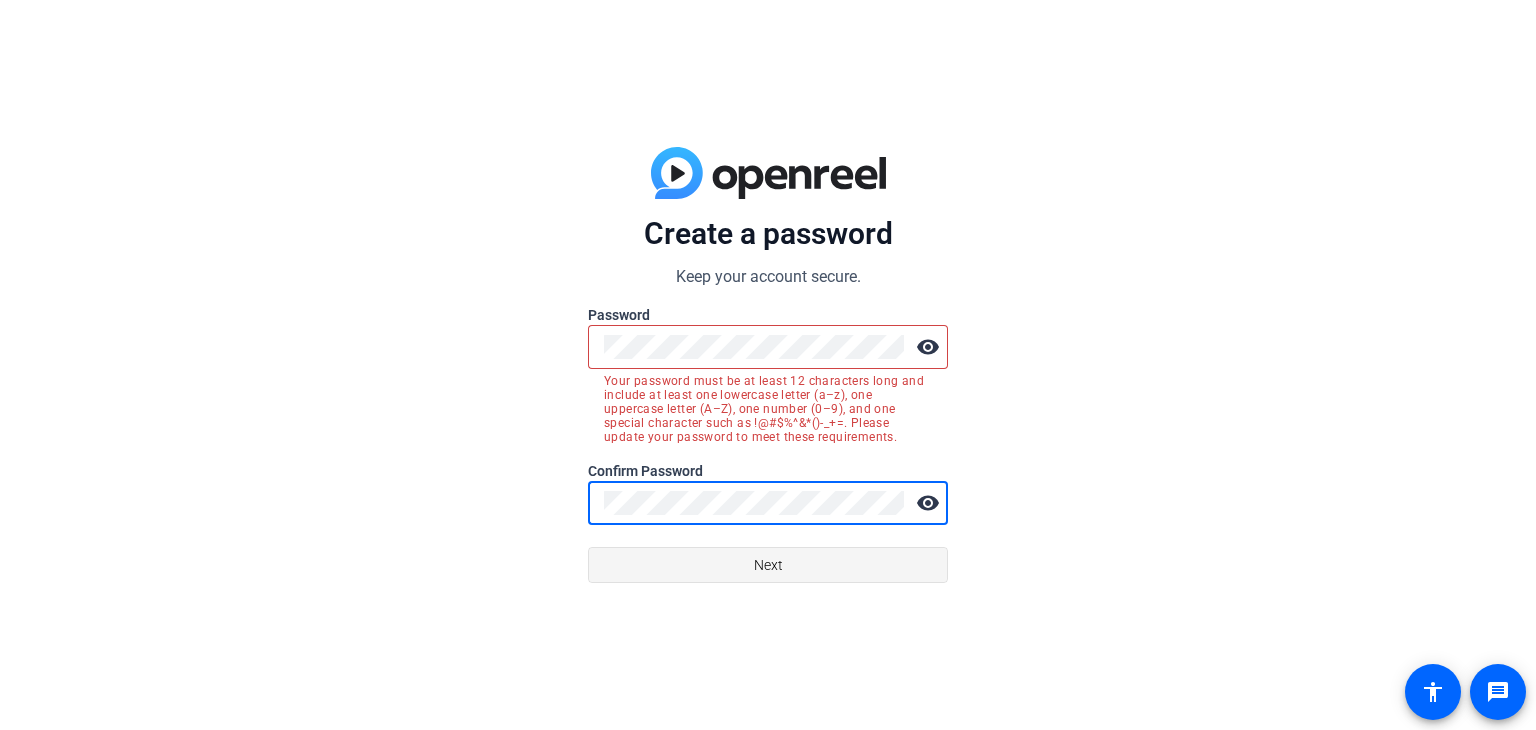 click 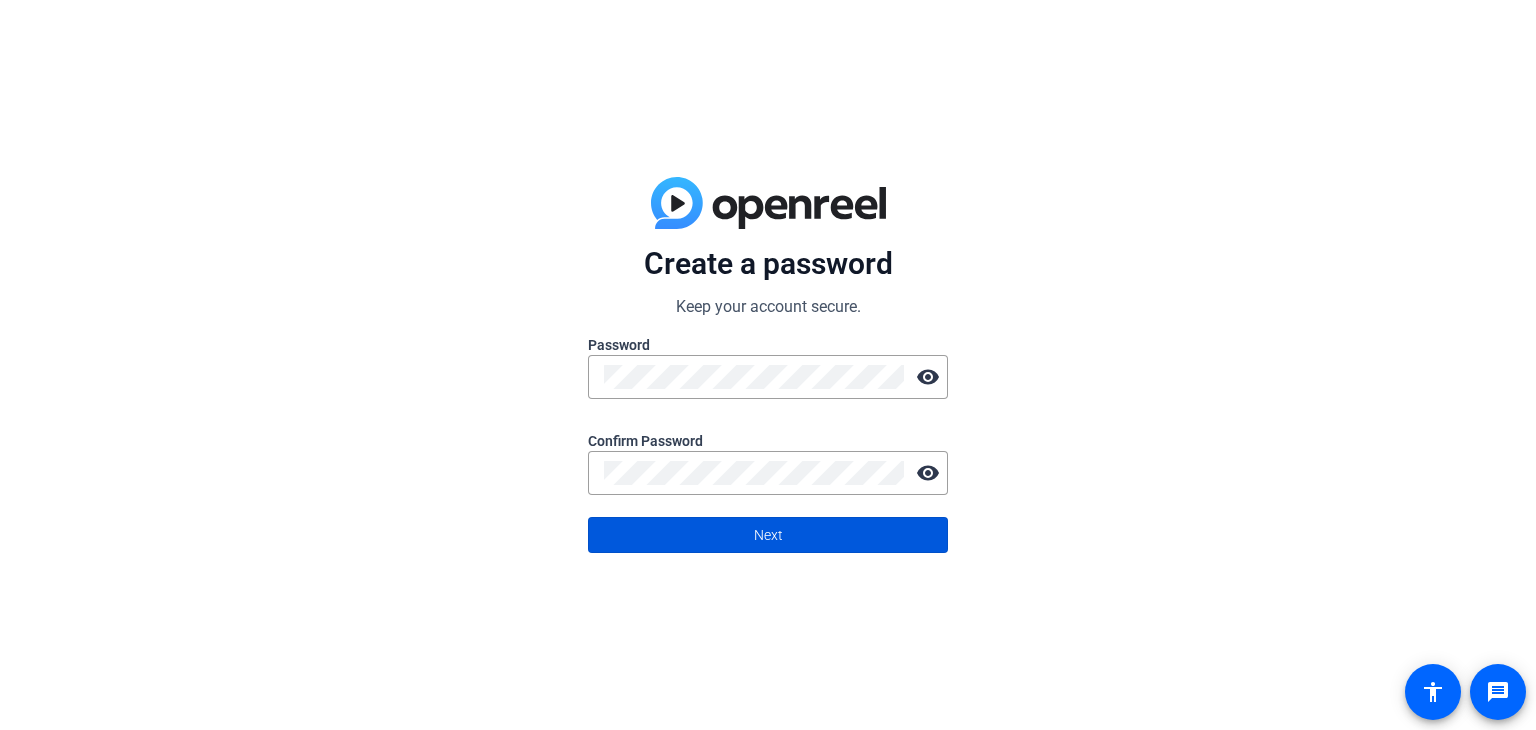 click 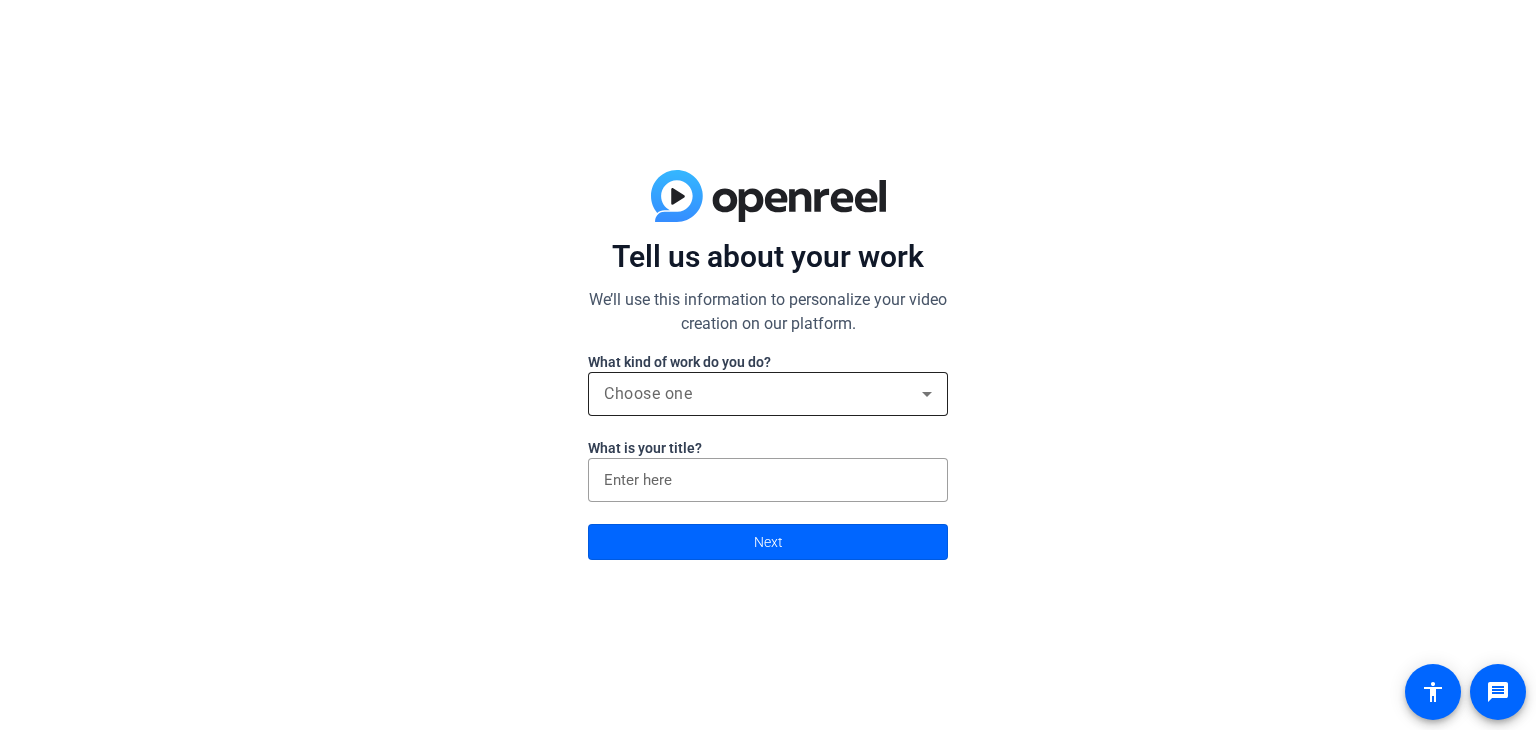 click on "Choose one" at bounding box center [763, 394] 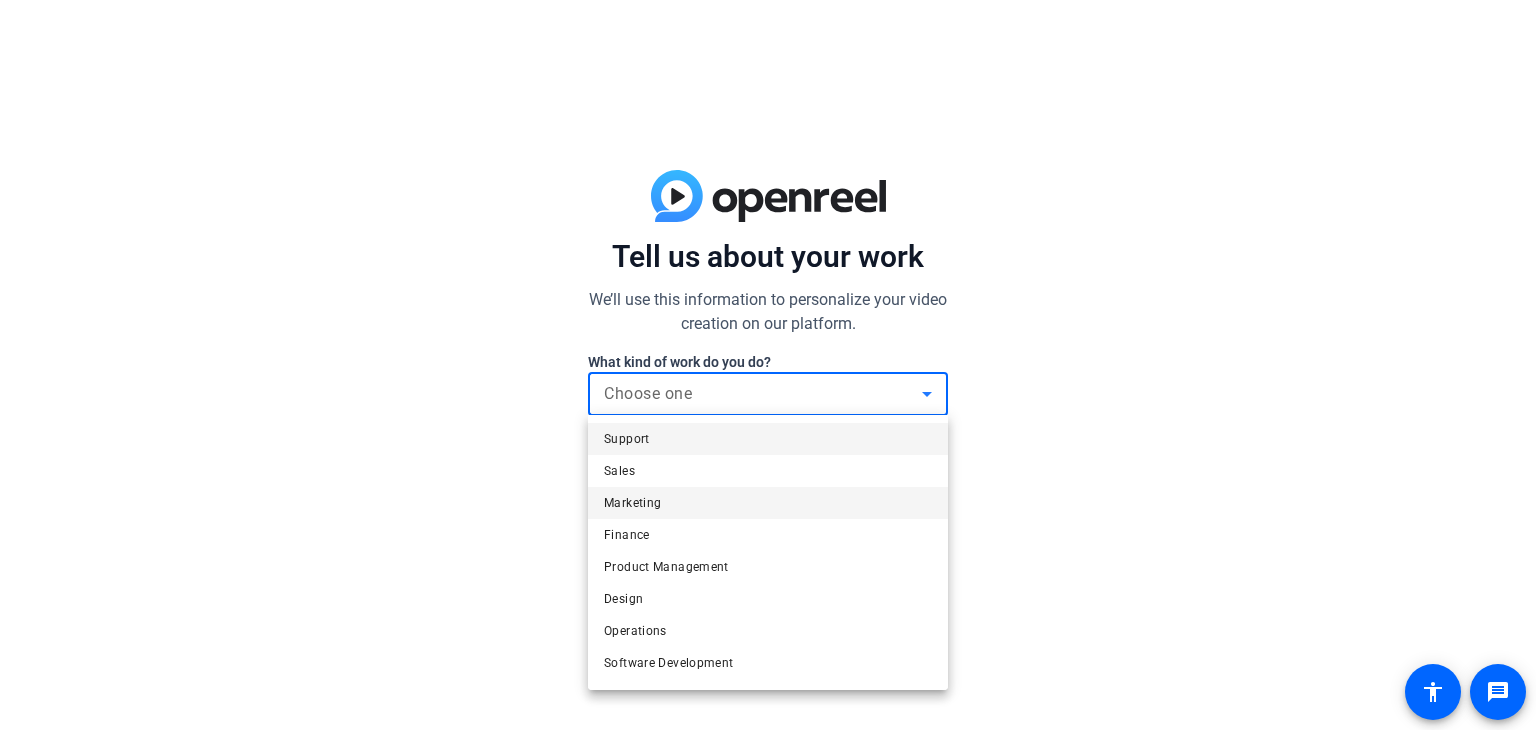 click on "Marketing" at bounding box center [632, 503] 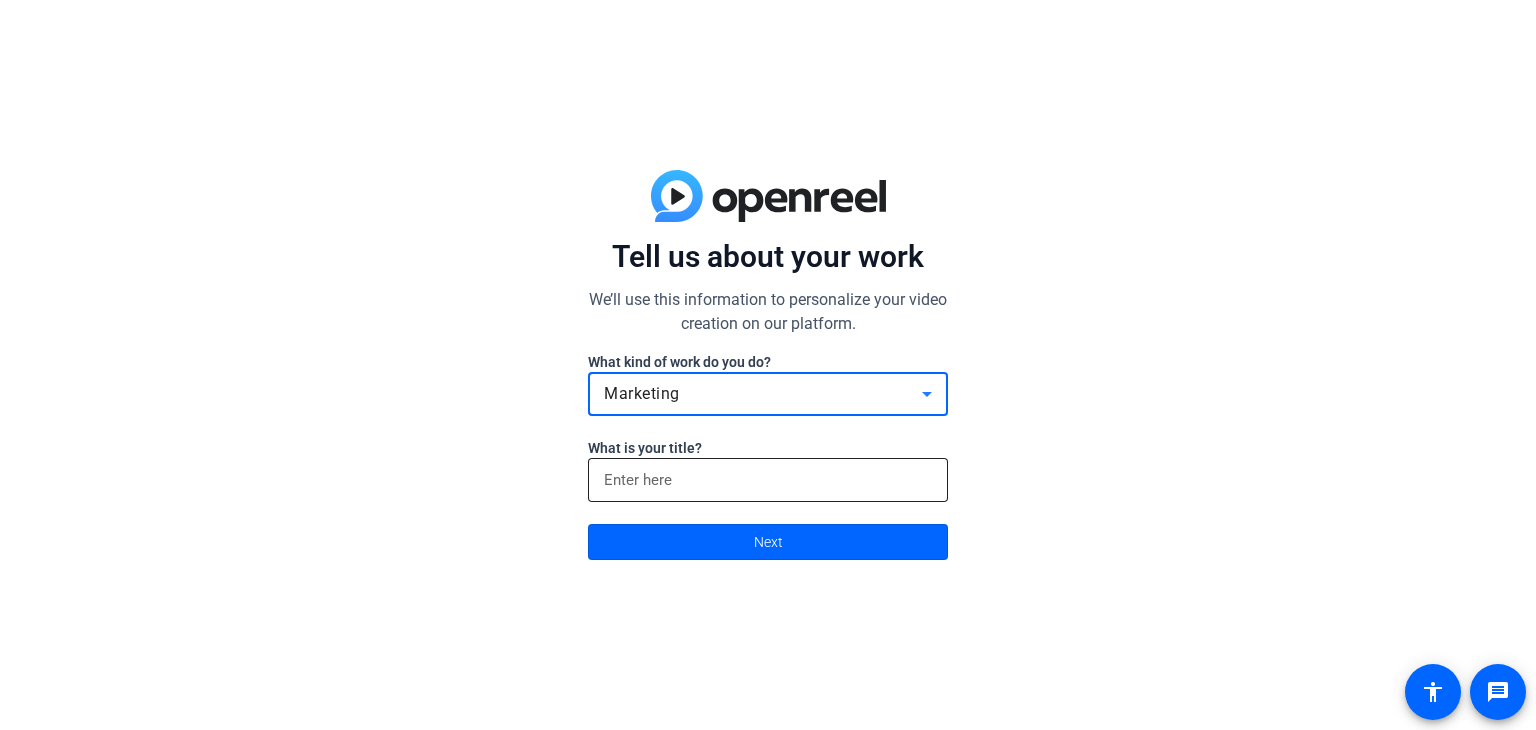 click at bounding box center (768, 480) 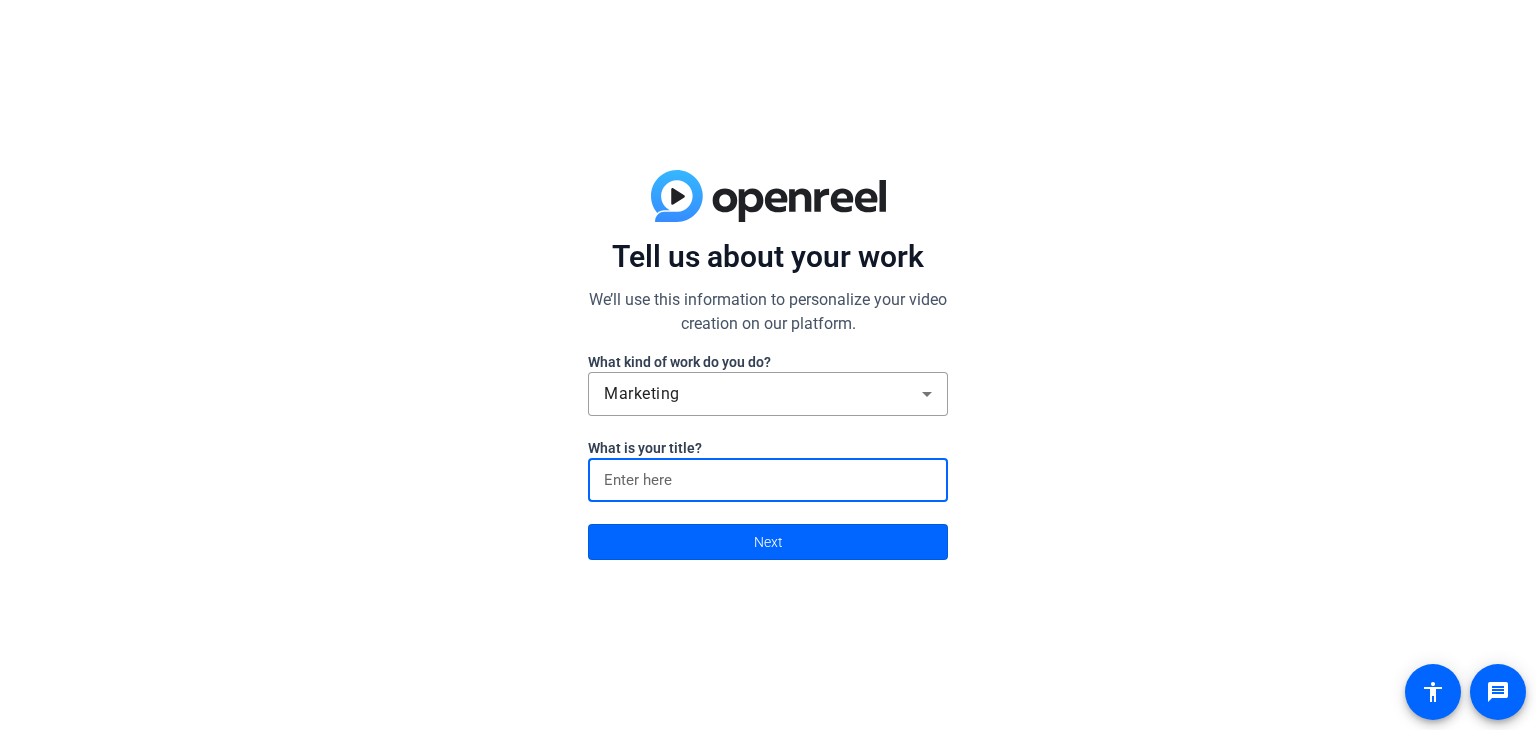 click at bounding box center [768, 480] 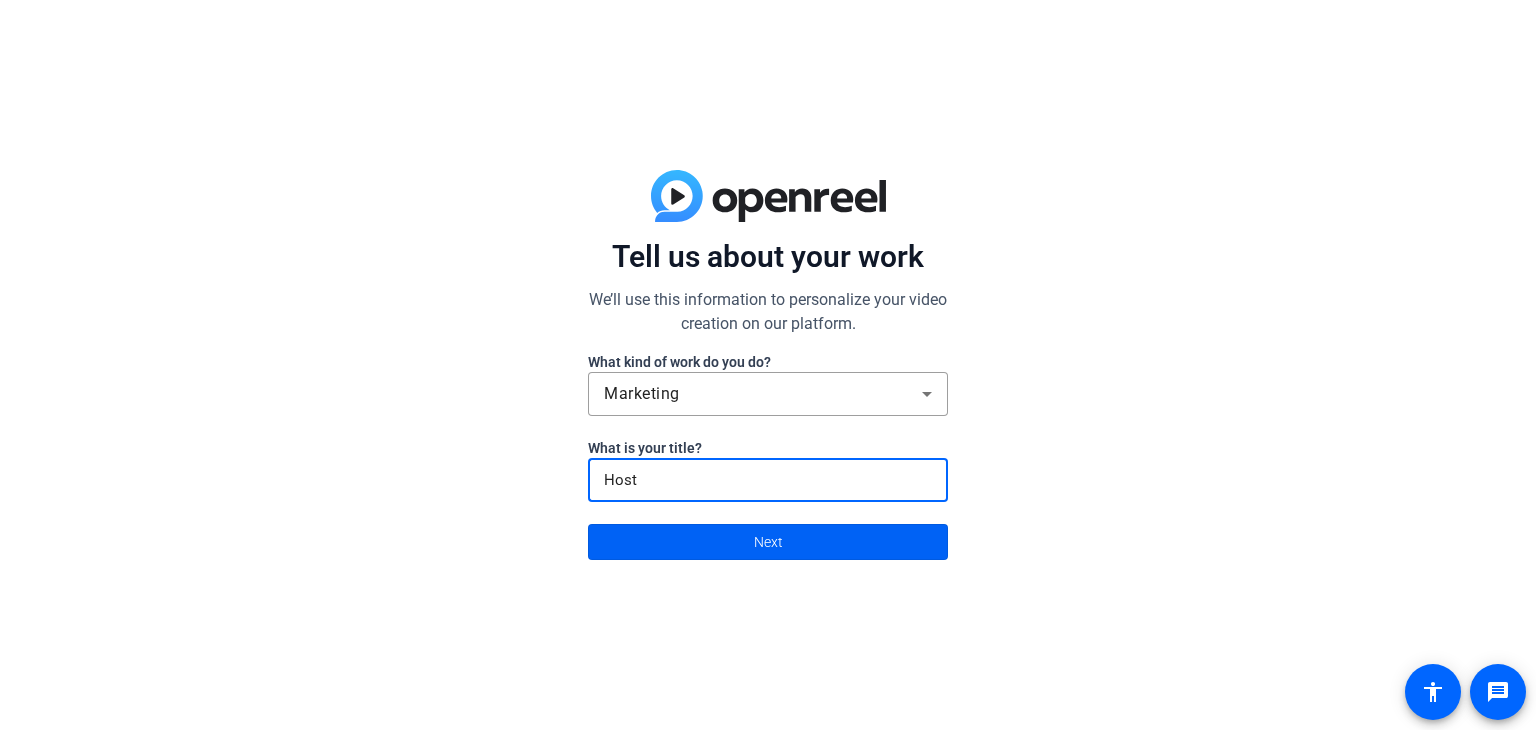 type on "Host" 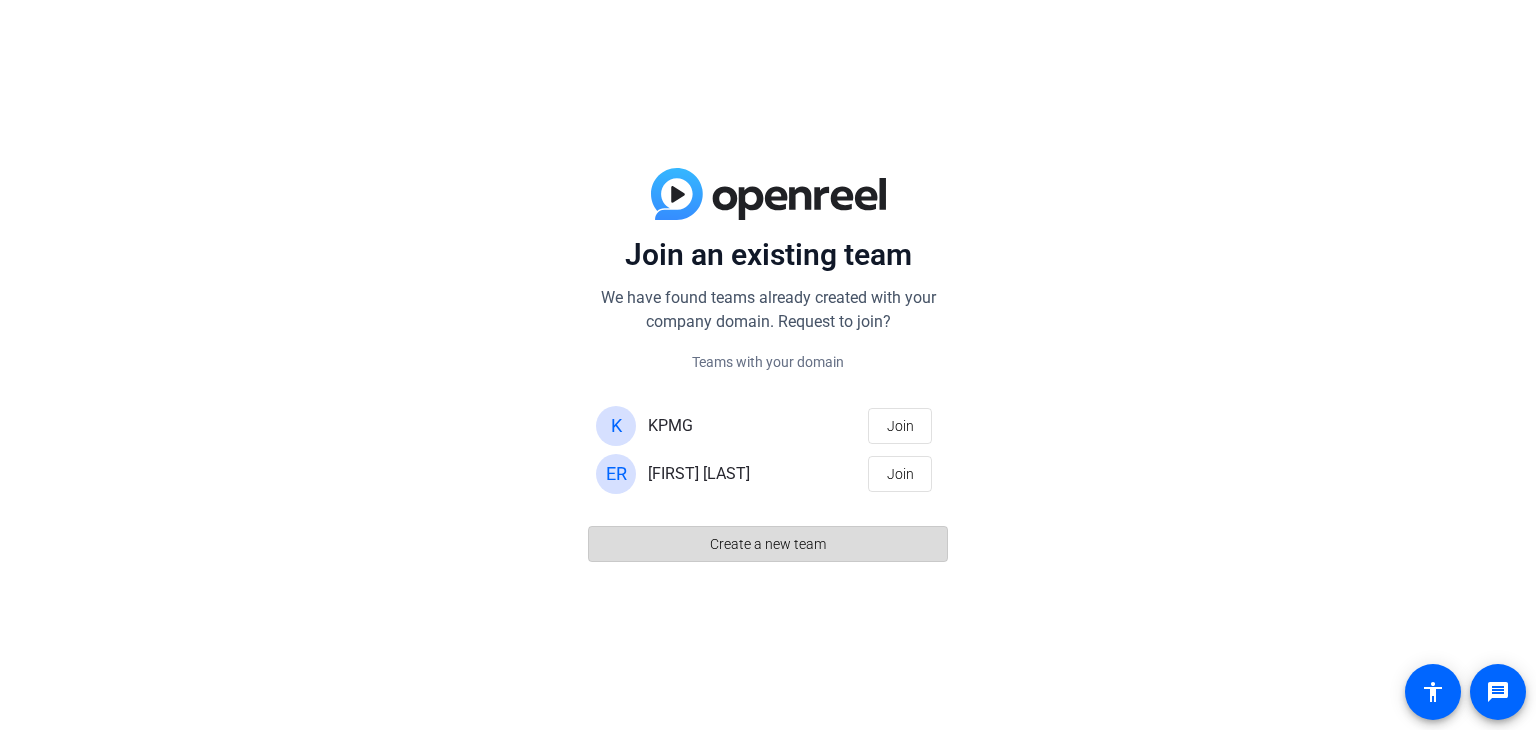 click on "Create a new team" 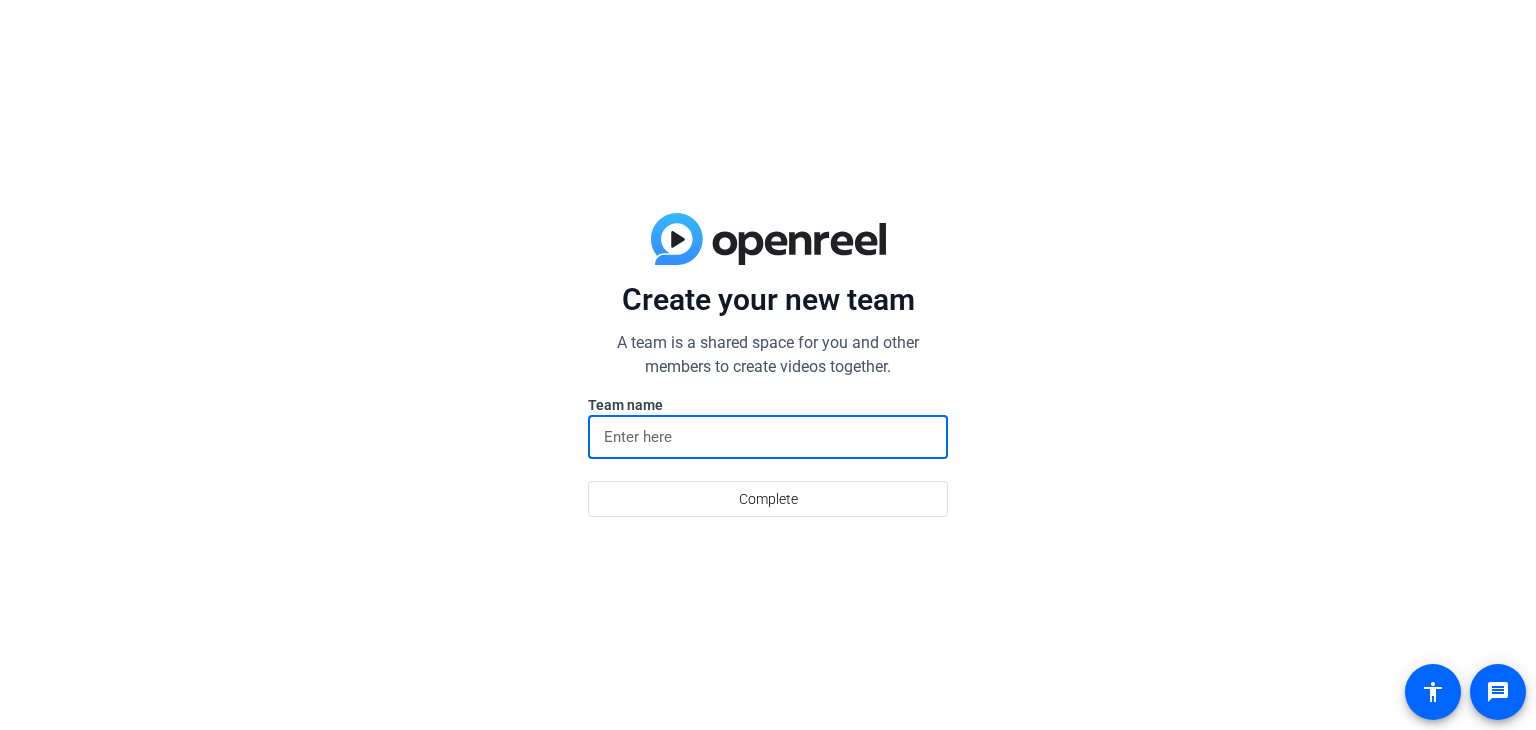 click at bounding box center [768, 437] 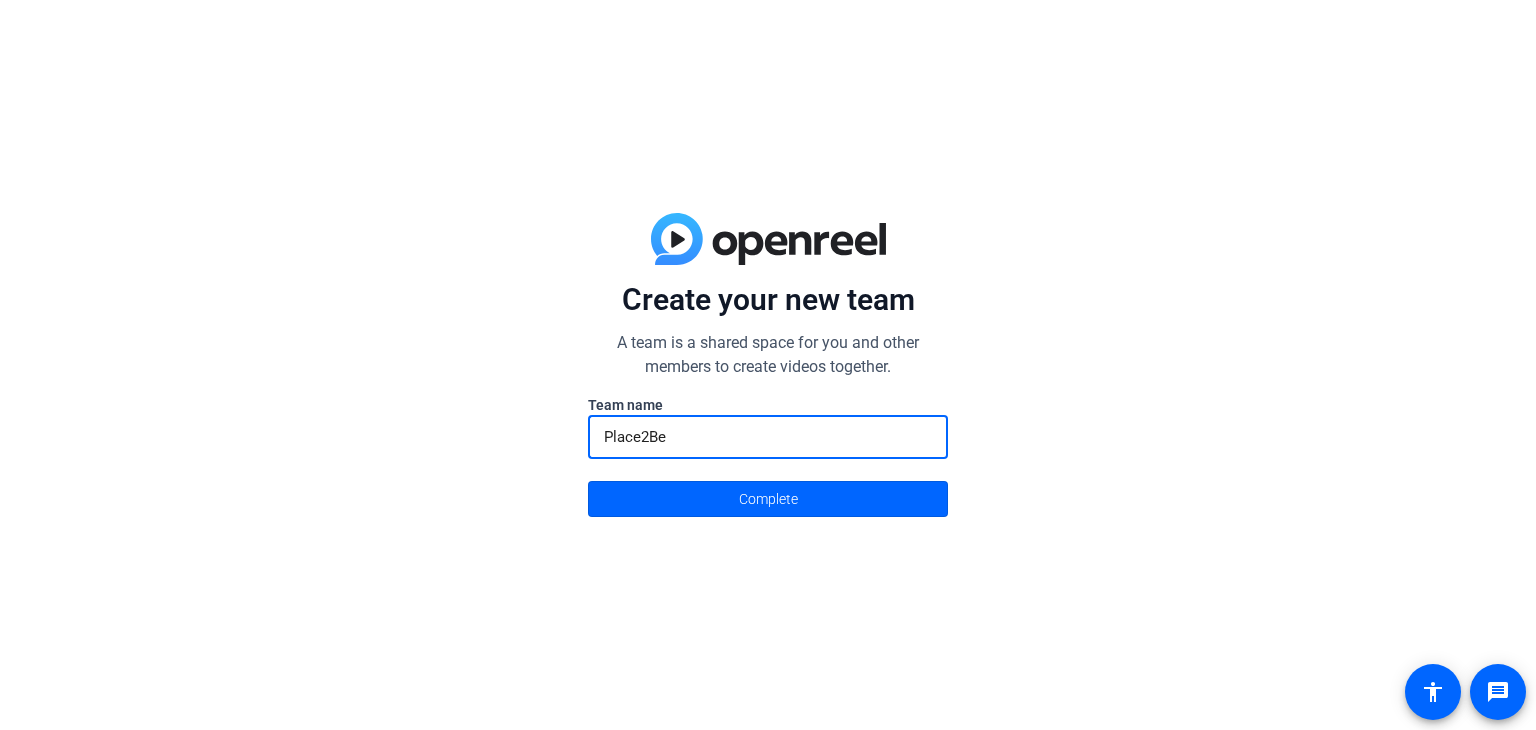 type on "Place2Be" 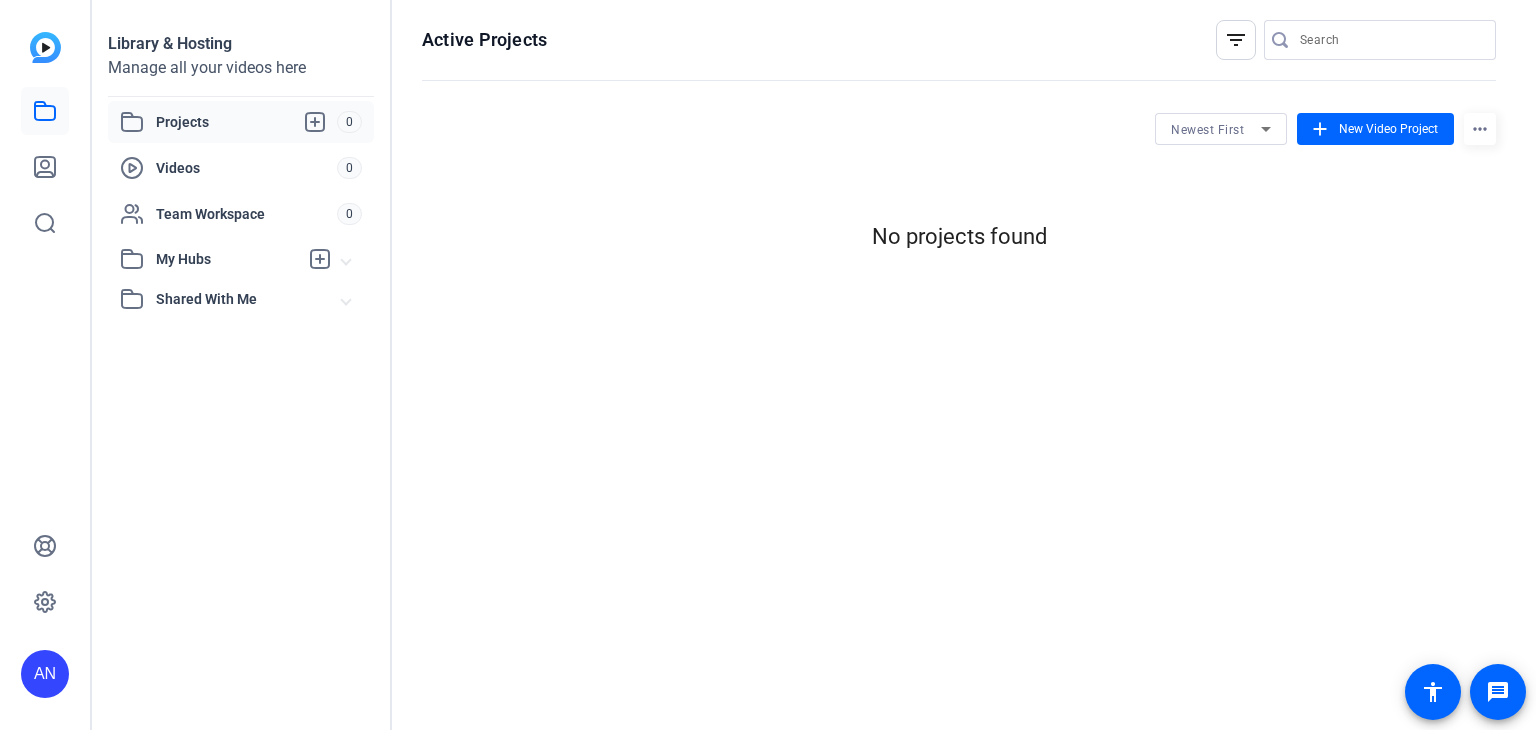 scroll, scrollTop: 0, scrollLeft: 0, axis: both 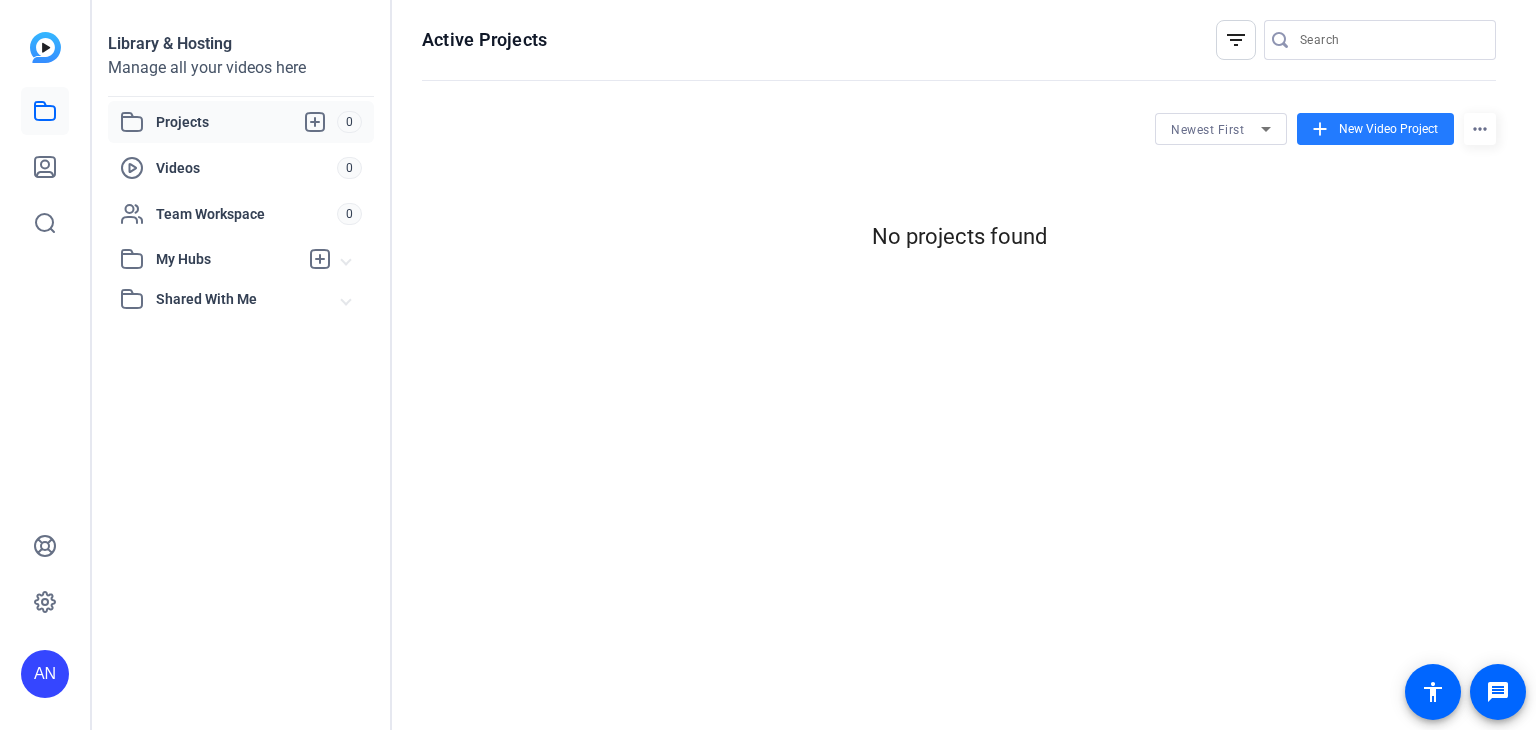 click on "add" 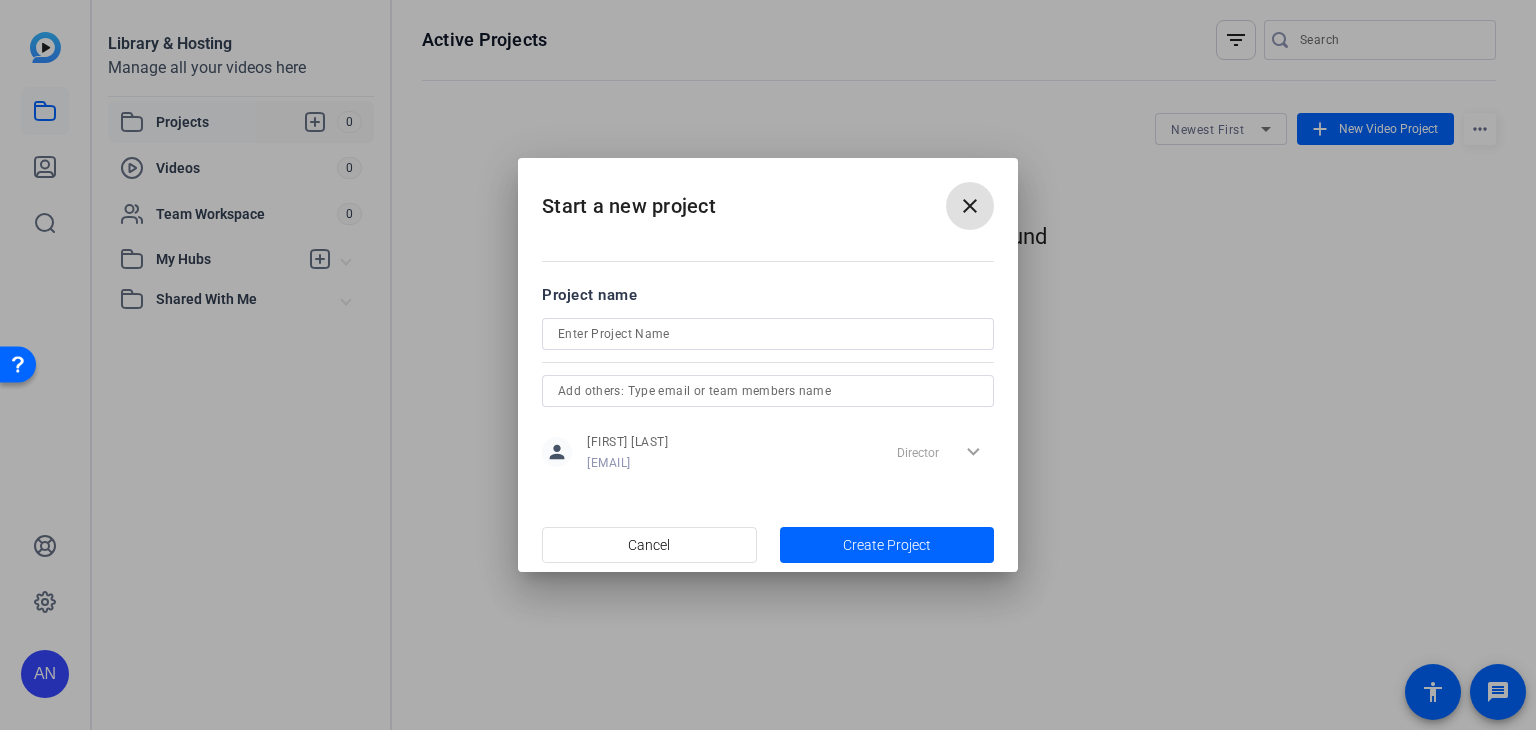 click at bounding box center [768, 334] 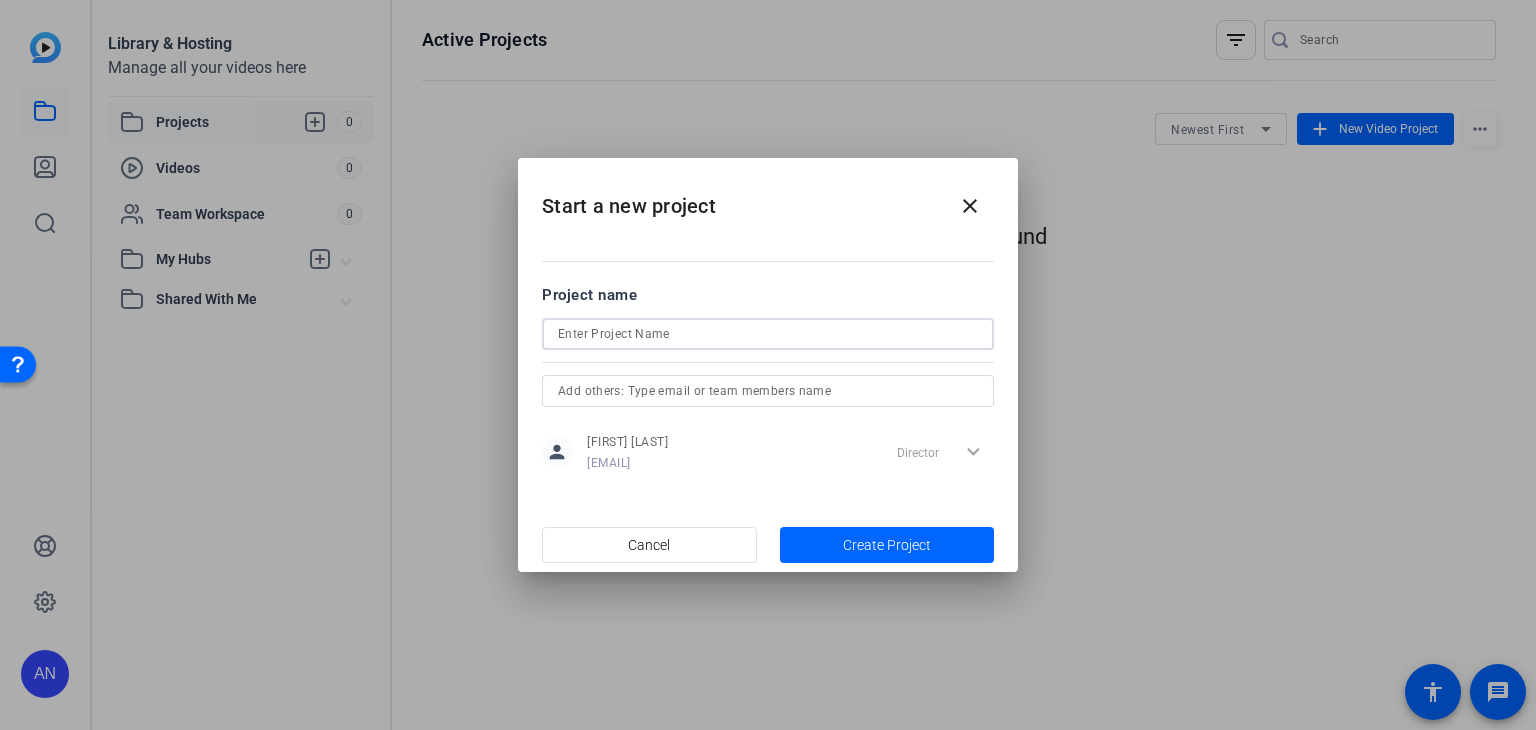 type on "A" 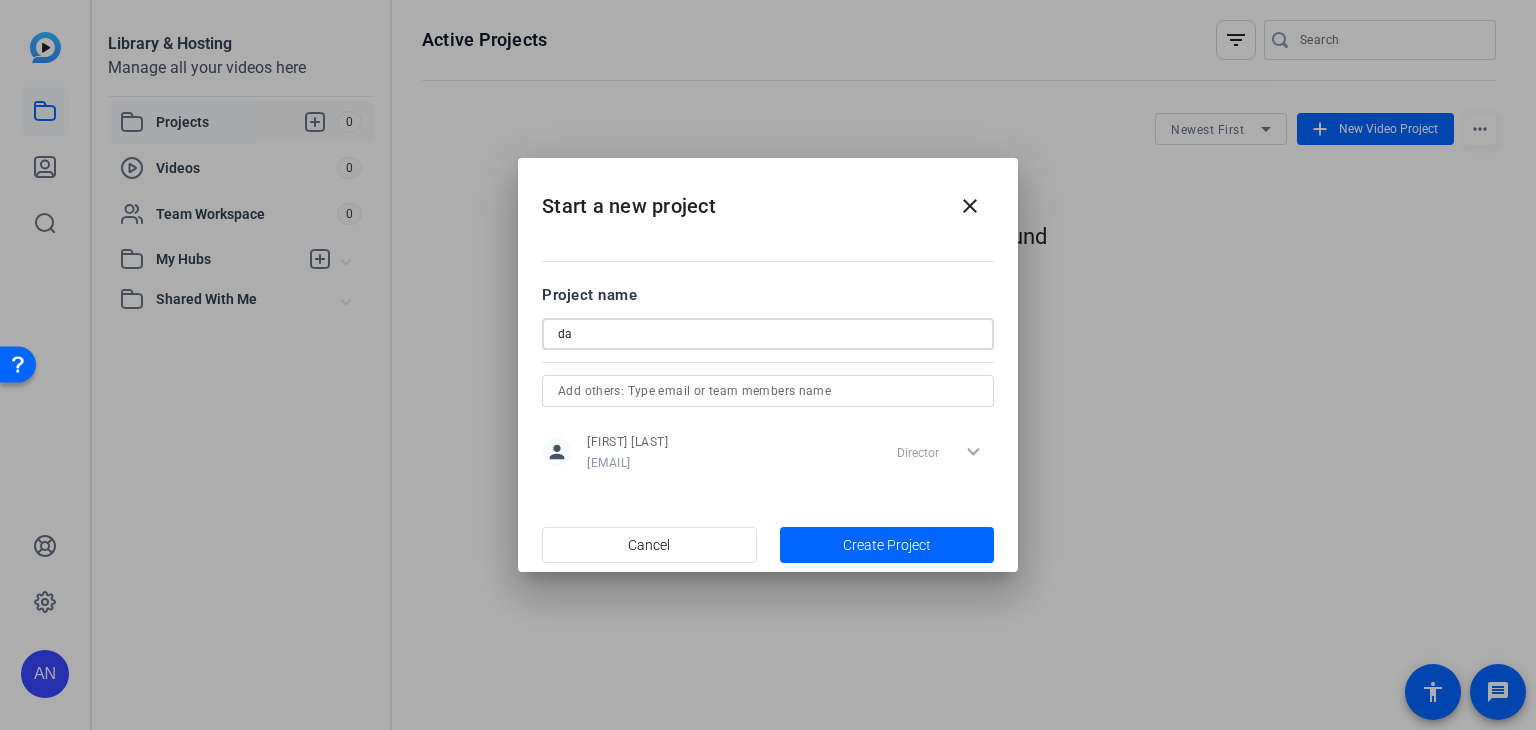 type on "d" 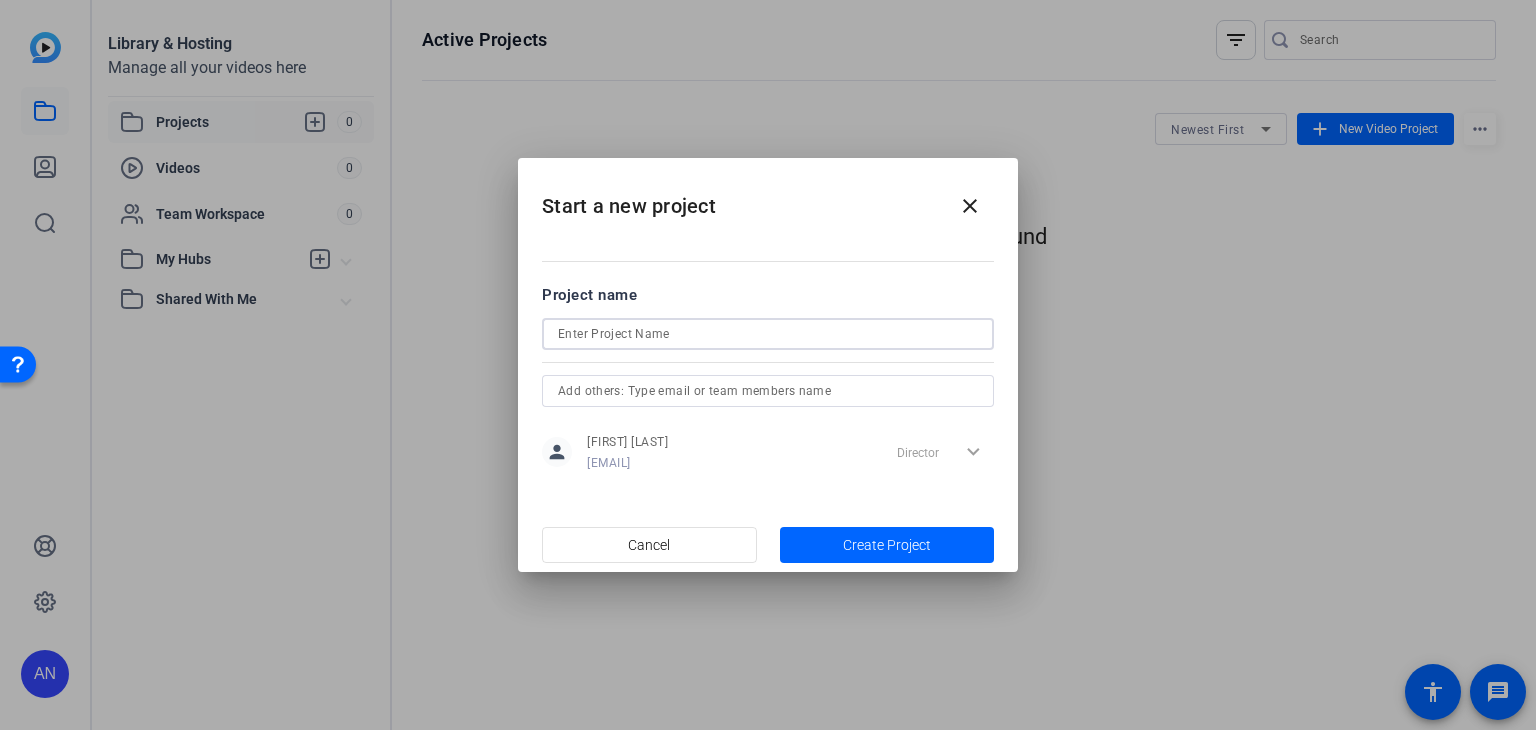type on "d" 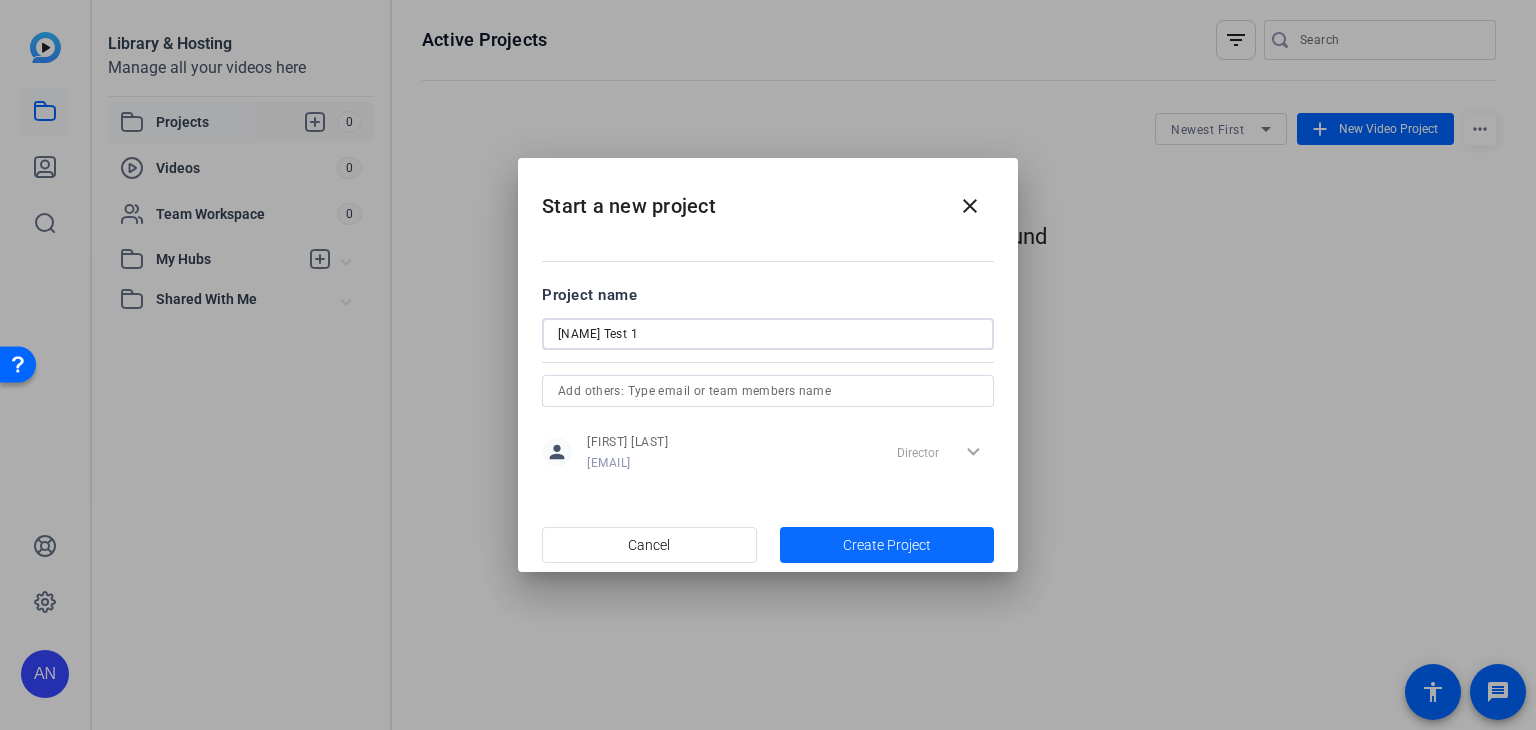 type on "DadHatTony Test 1" 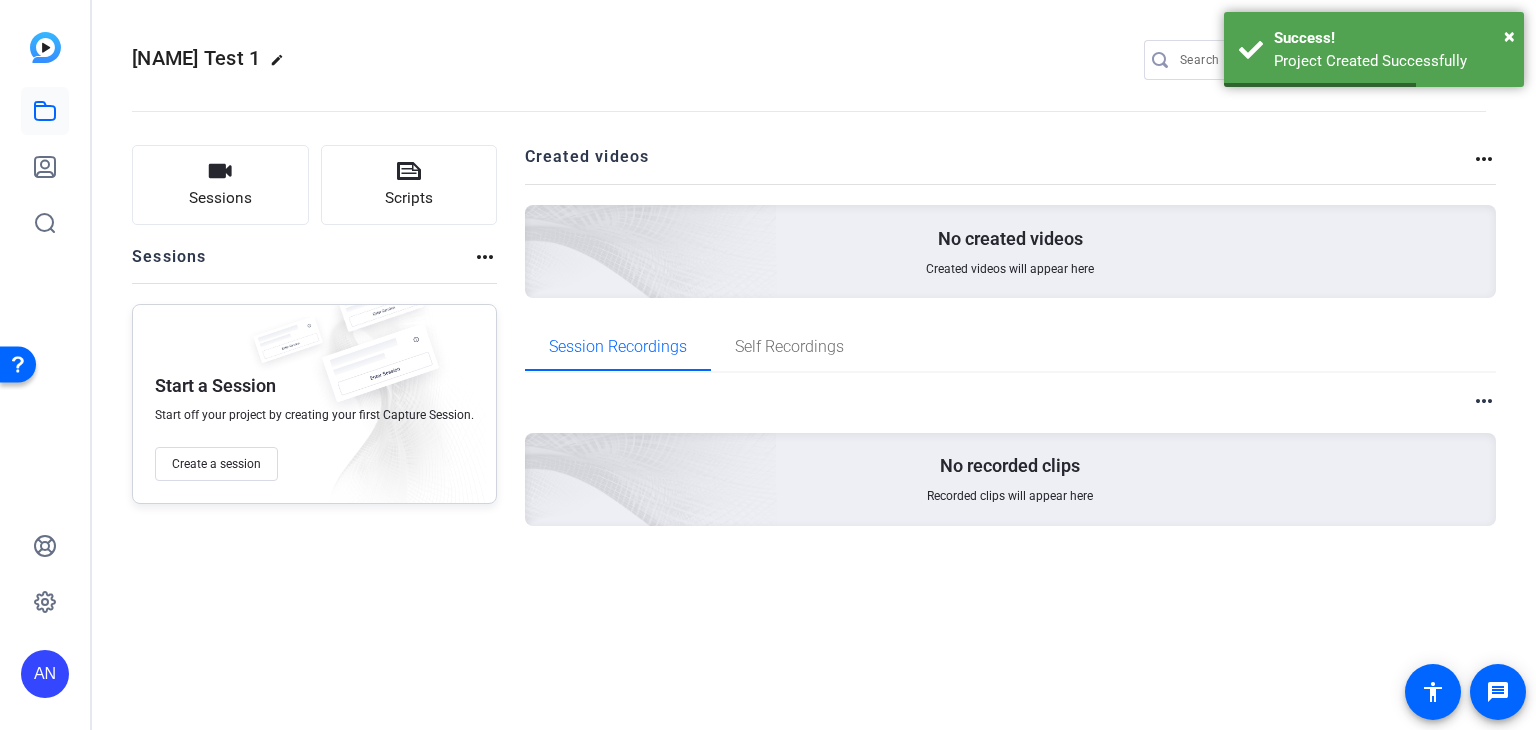 click on "Created videos will appear here" 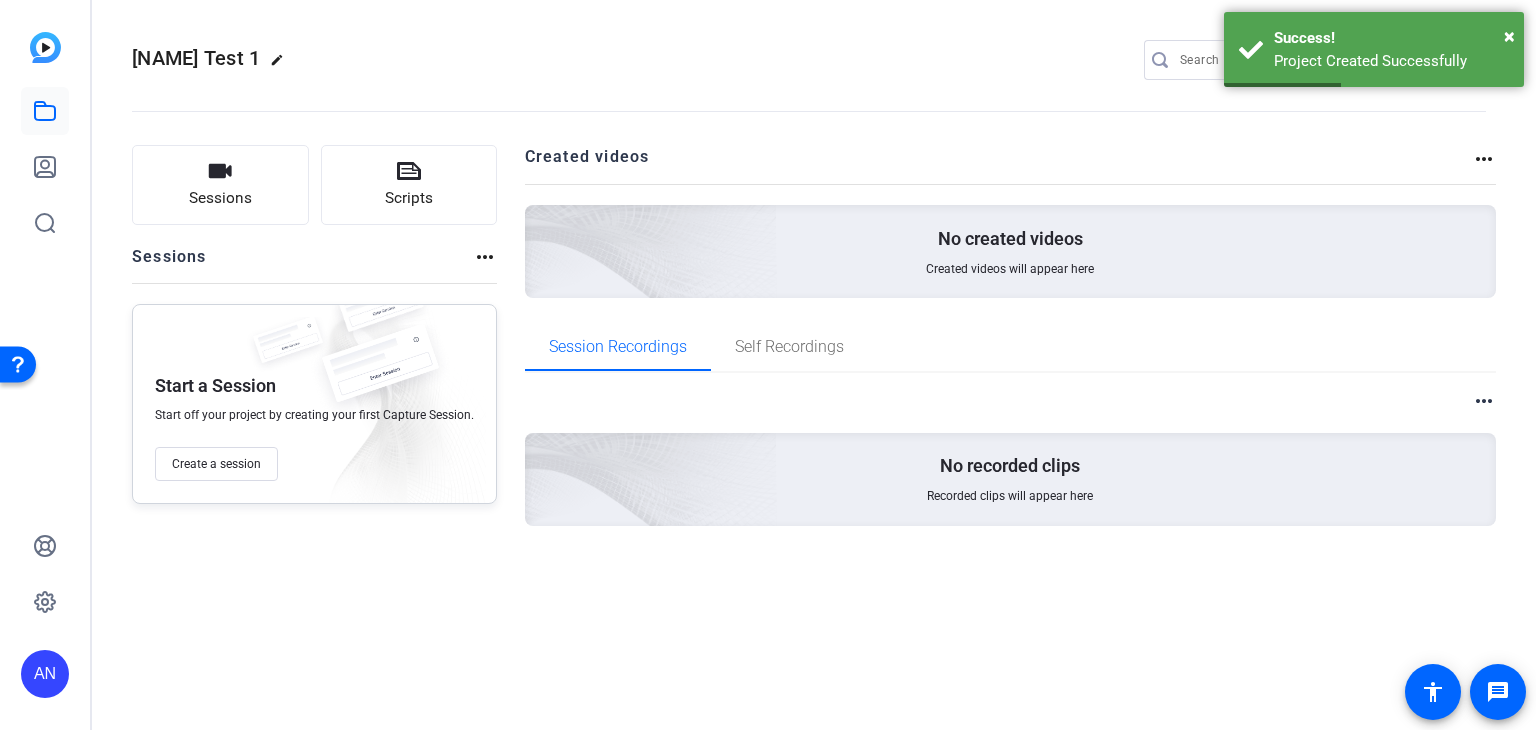 click on "No created videos Created videos will appear here" 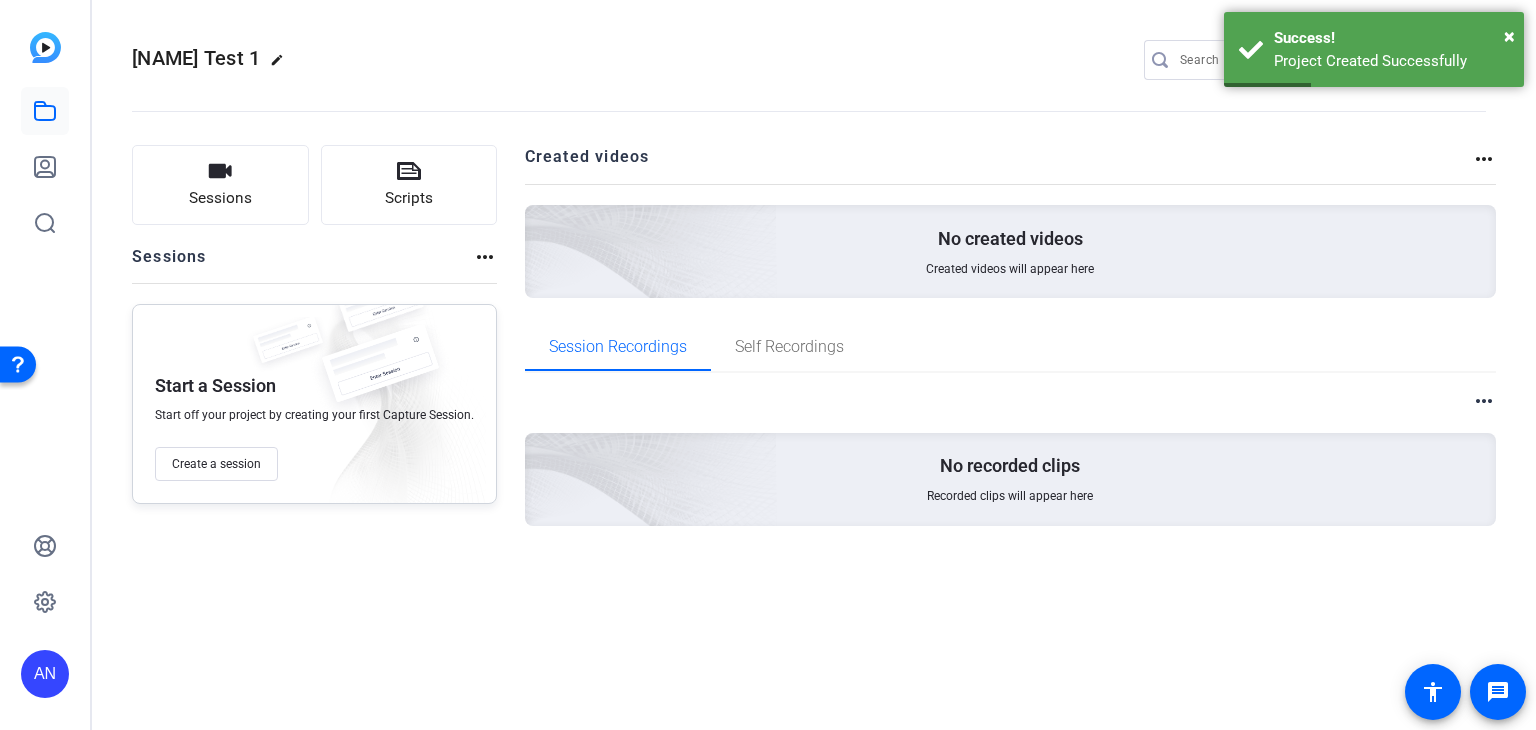 click on "No created videos Created videos will appear here" 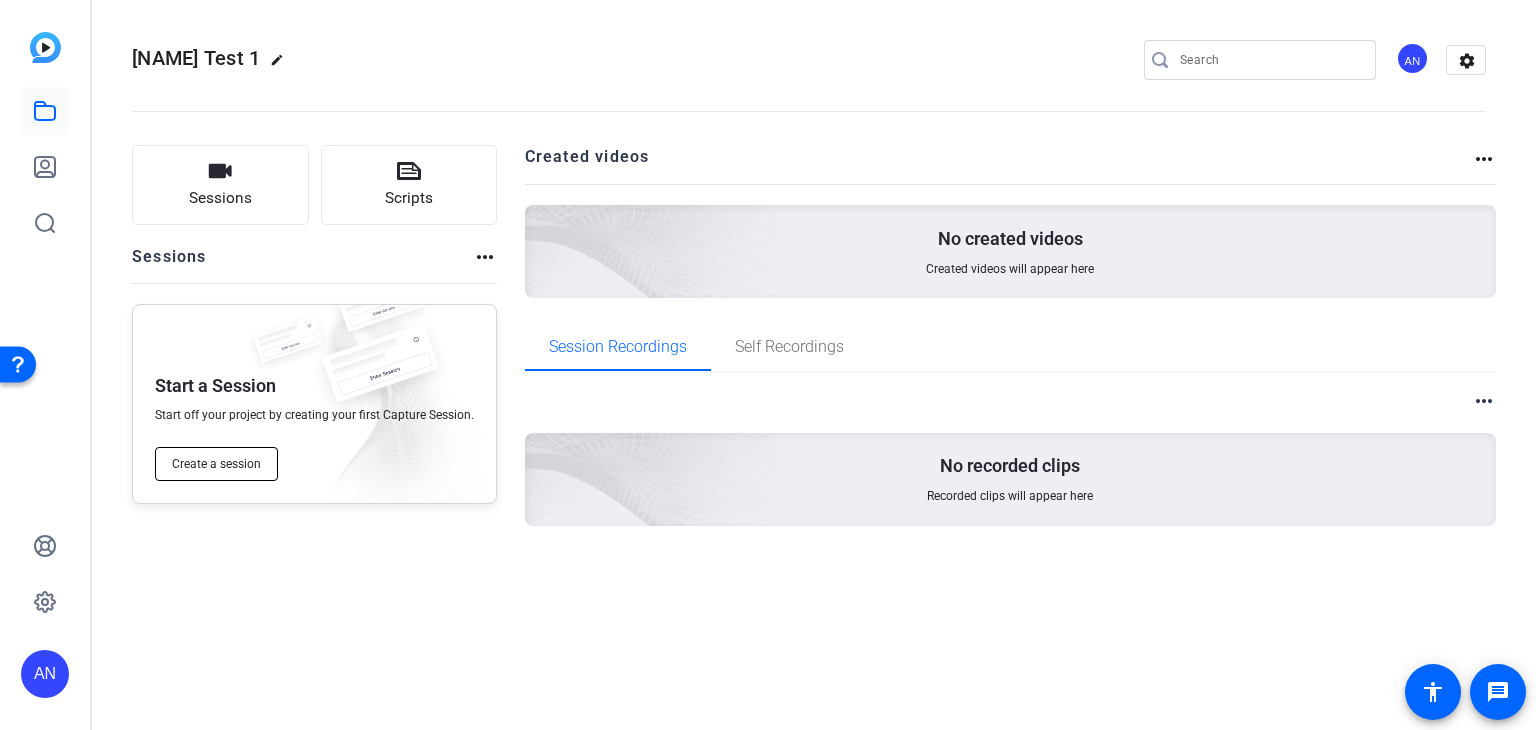 click on "Create a session" 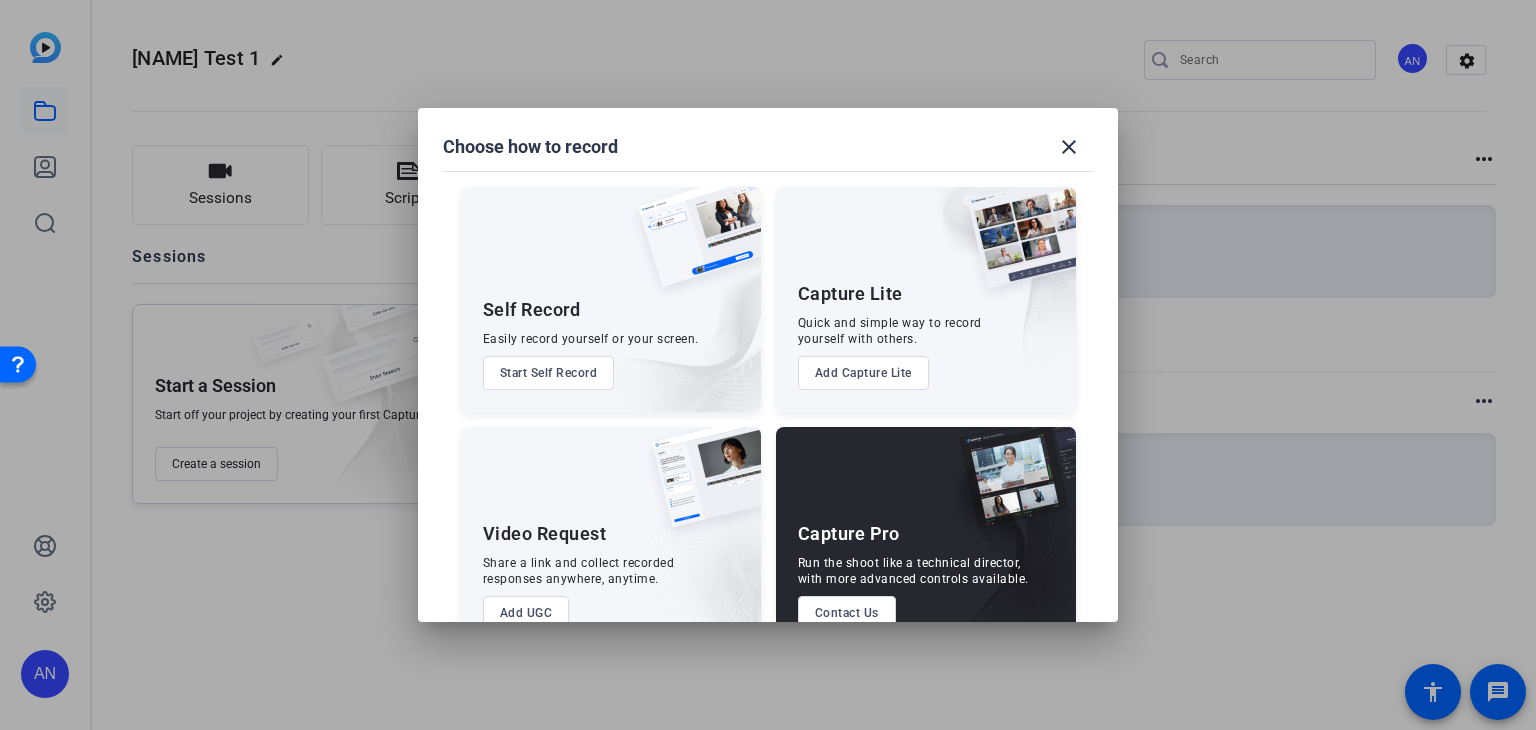 scroll, scrollTop: 0, scrollLeft: 0, axis: both 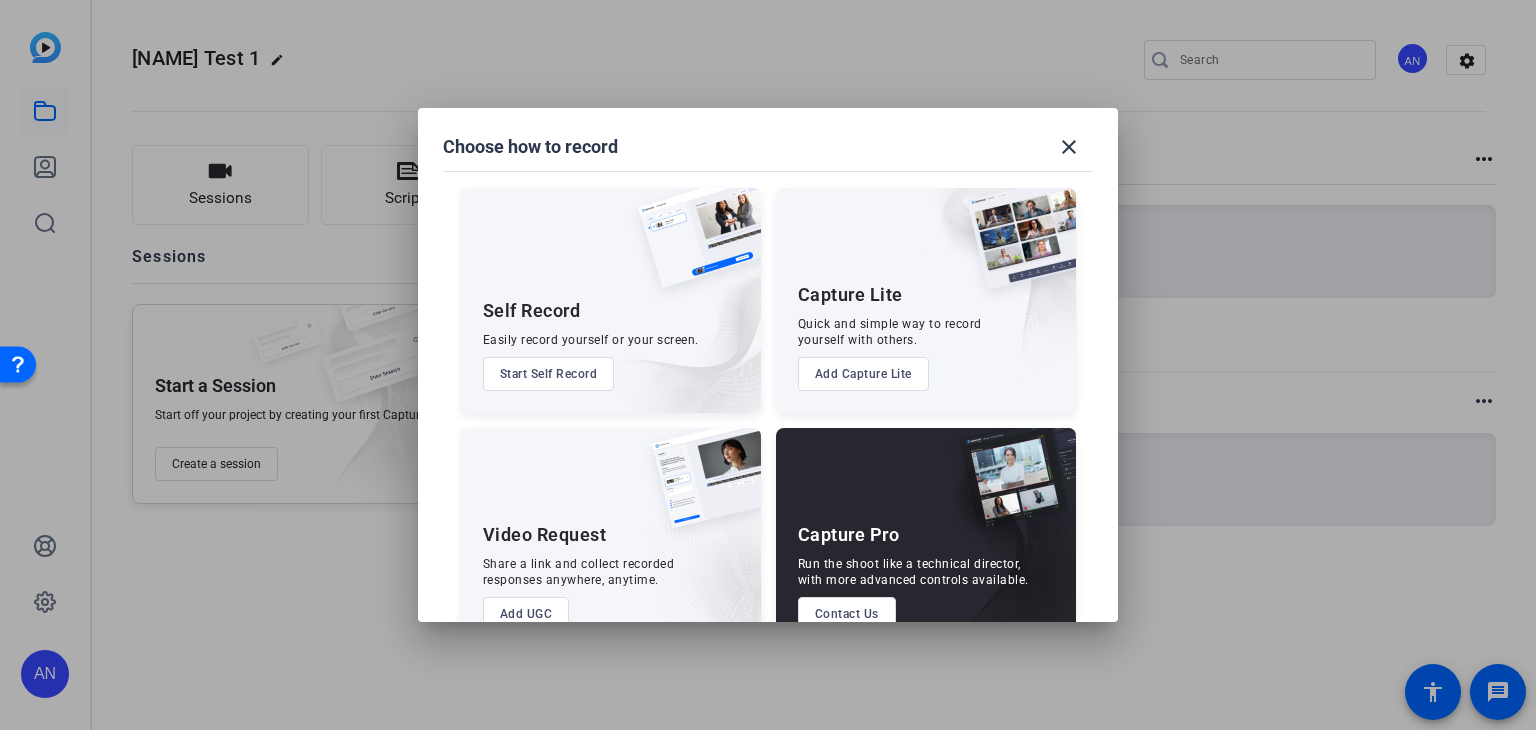 click at bounding box center [768, 365] 